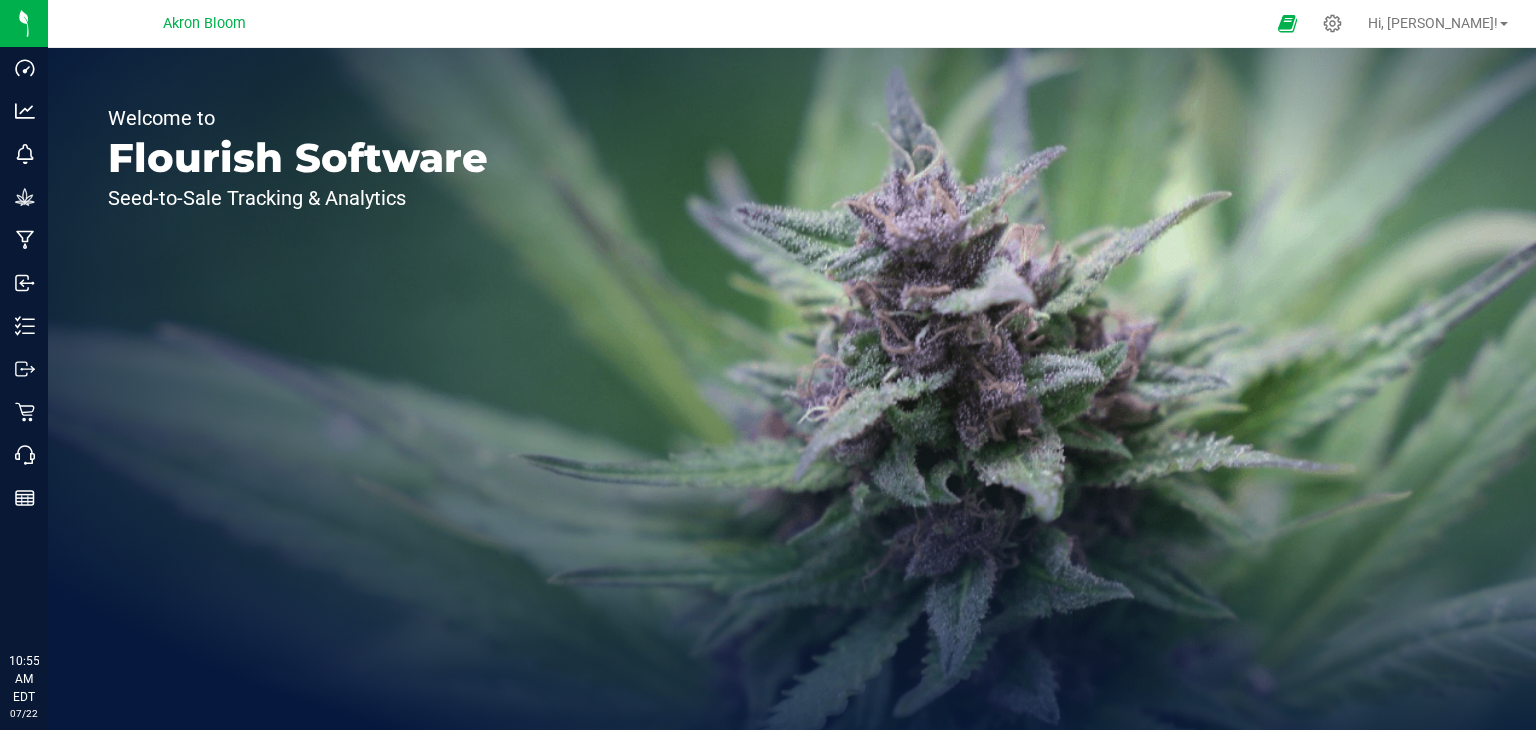 scroll, scrollTop: 0, scrollLeft: 0, axis: both 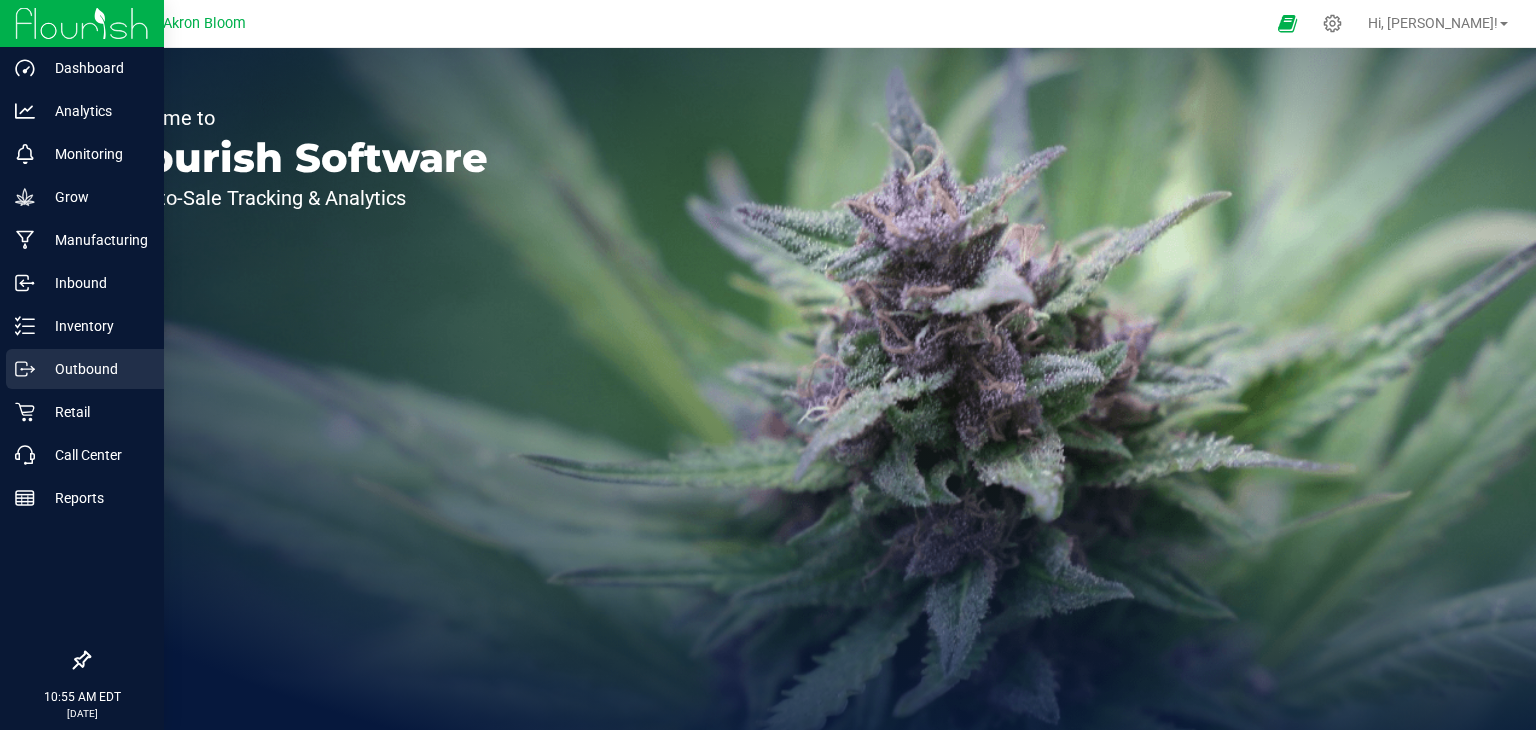 click on "Outbound" at bounding box center (95, 369) 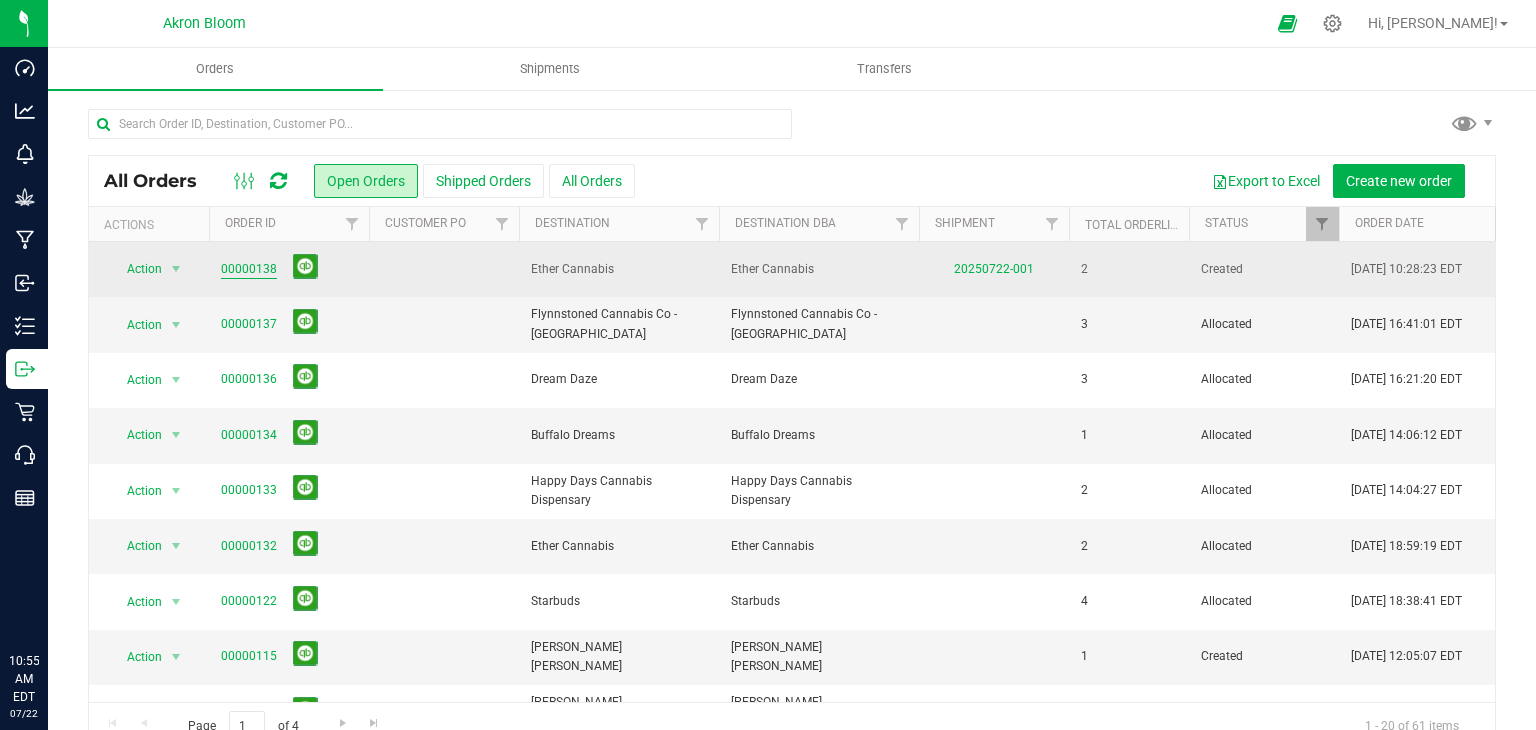 click on "00000138" at bounding box center (249, 269) 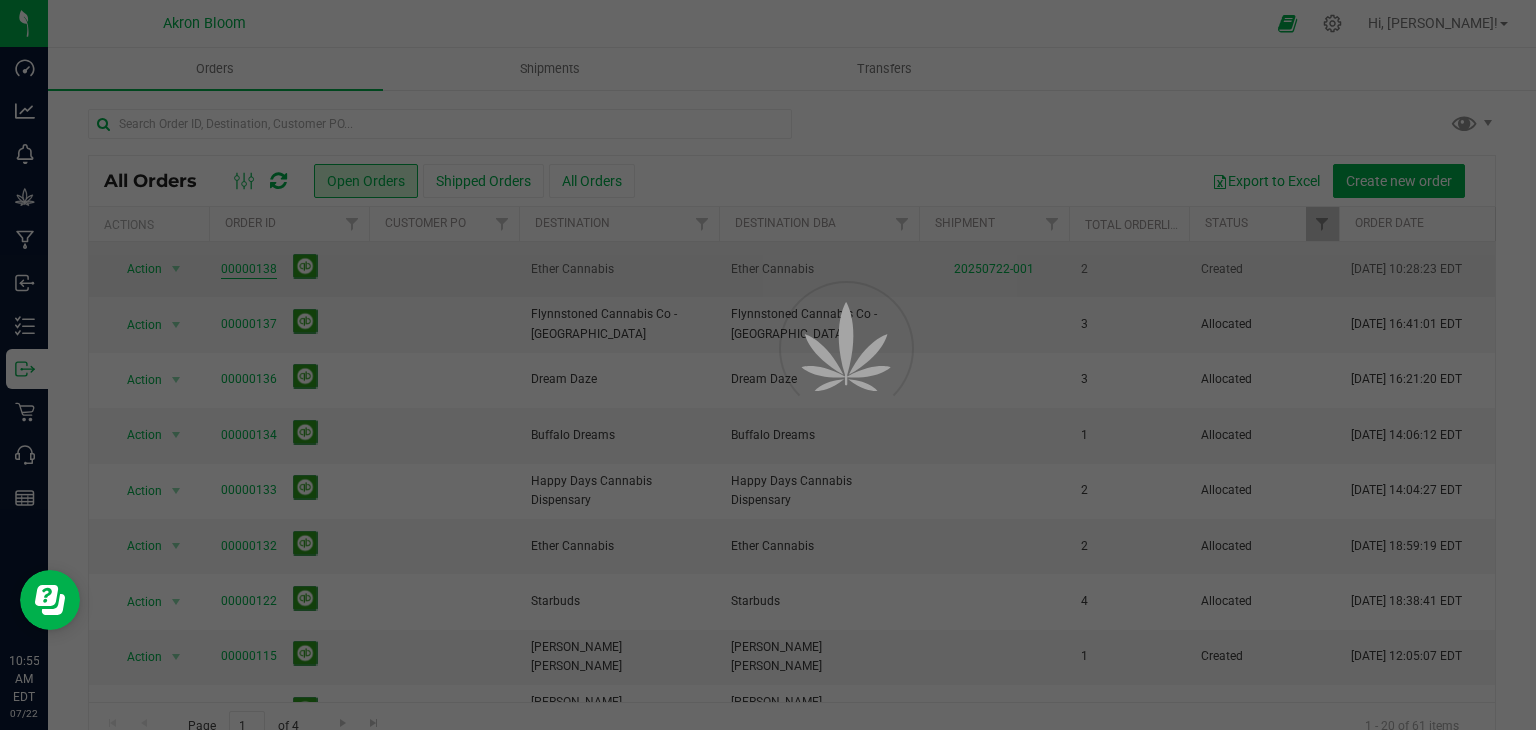 scroll, scrollTop: 0, scrollLeft: 0, axis: both 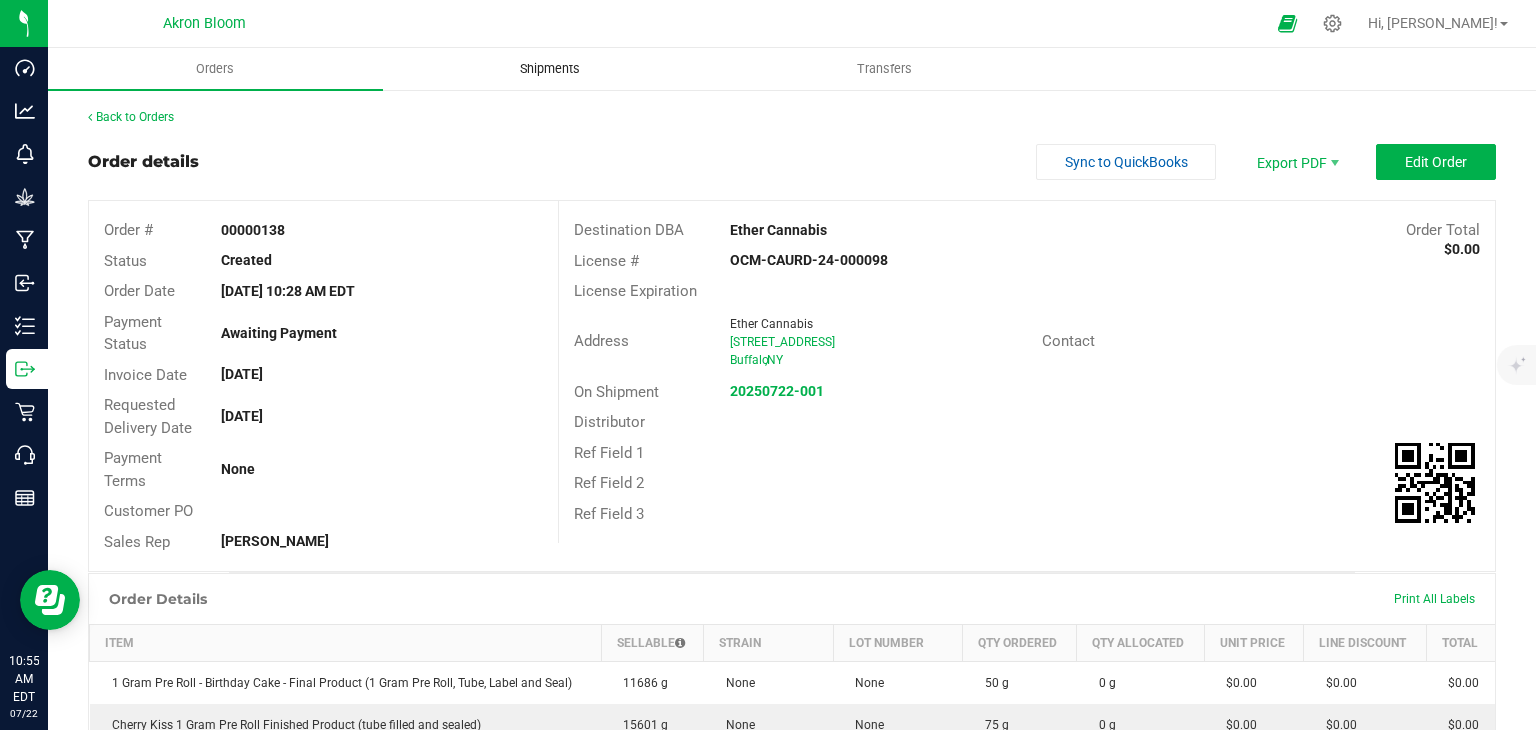 click on "Shipments" at bounding box center (550, 69) 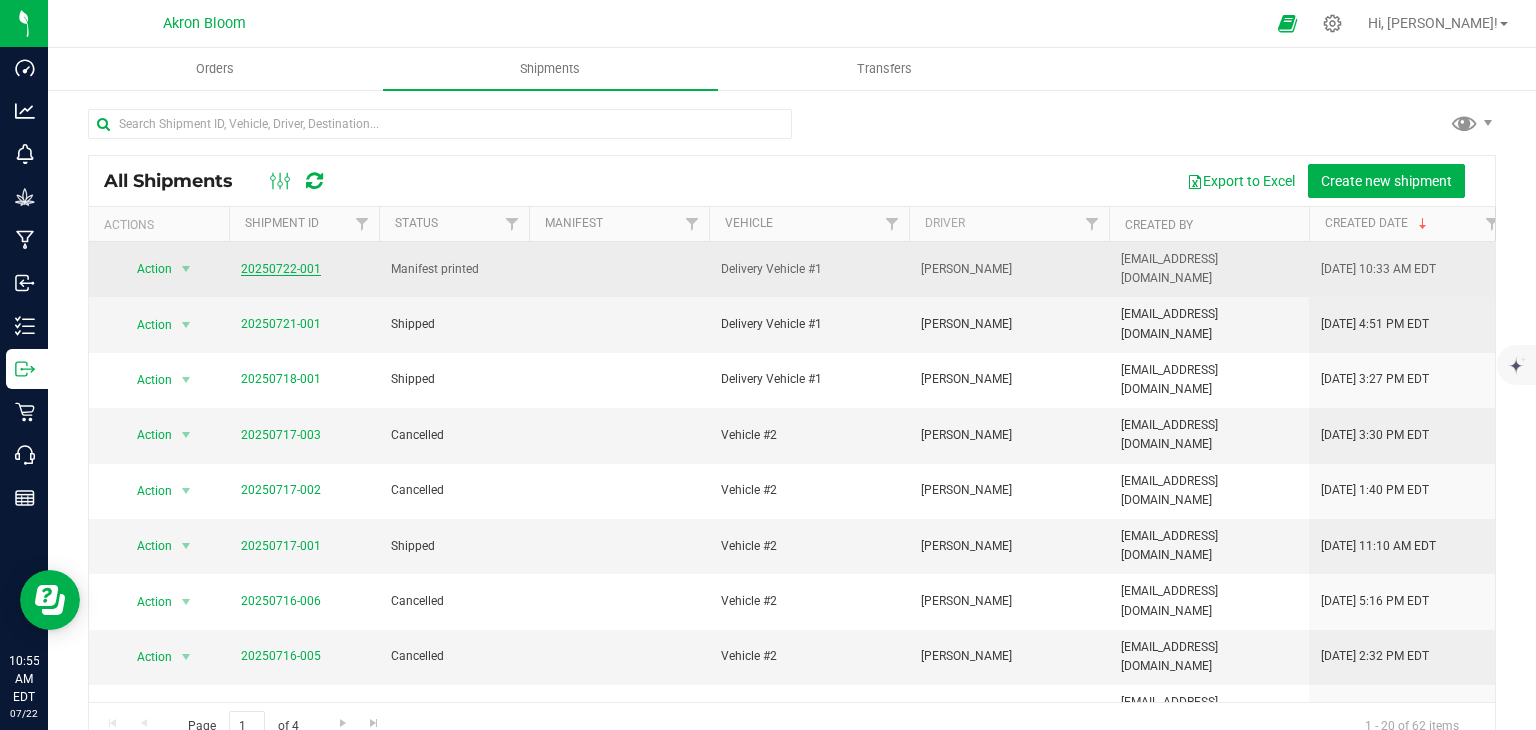 click on "20250722-001" at bounding box center [281, 269] 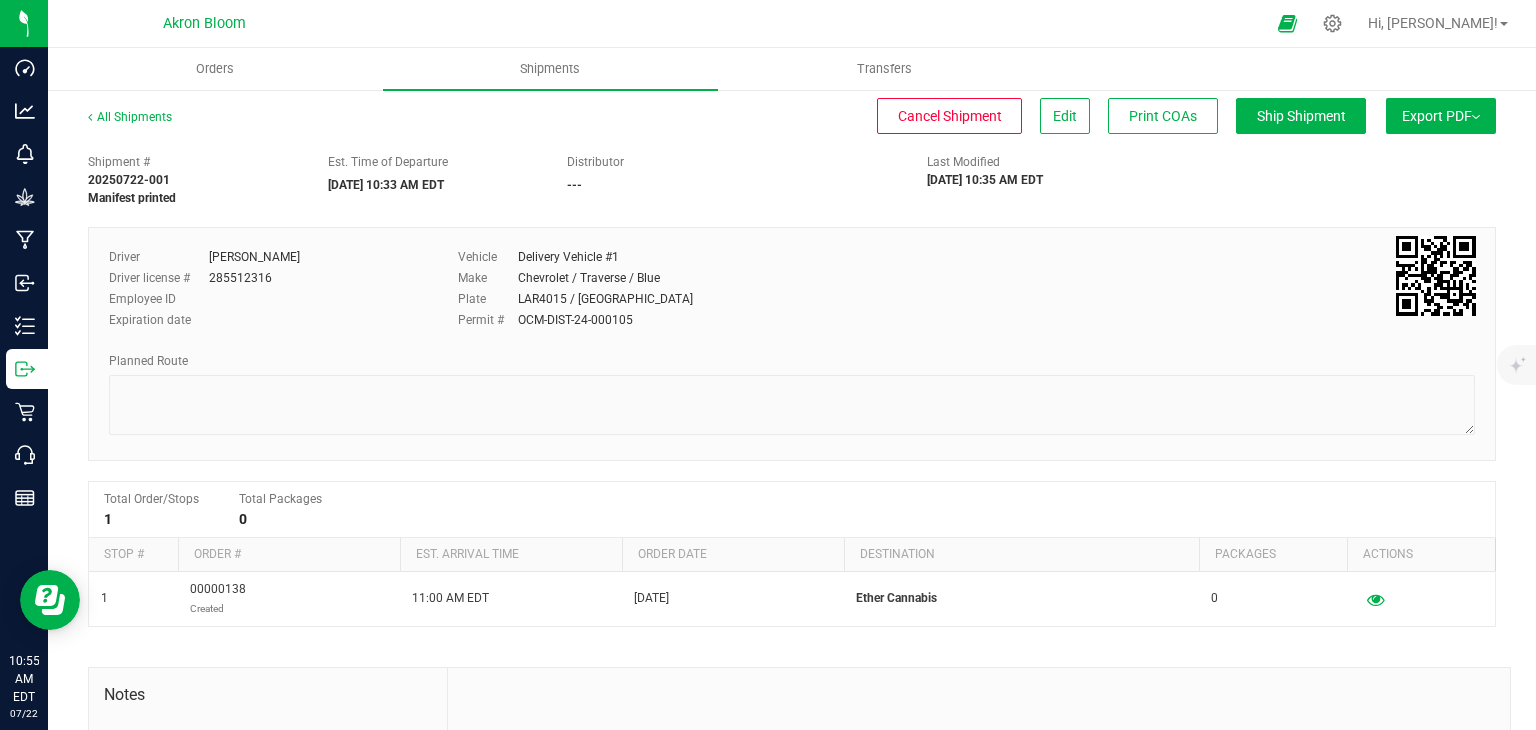 click on "Export PDF" at bounding box center (1441, 116) 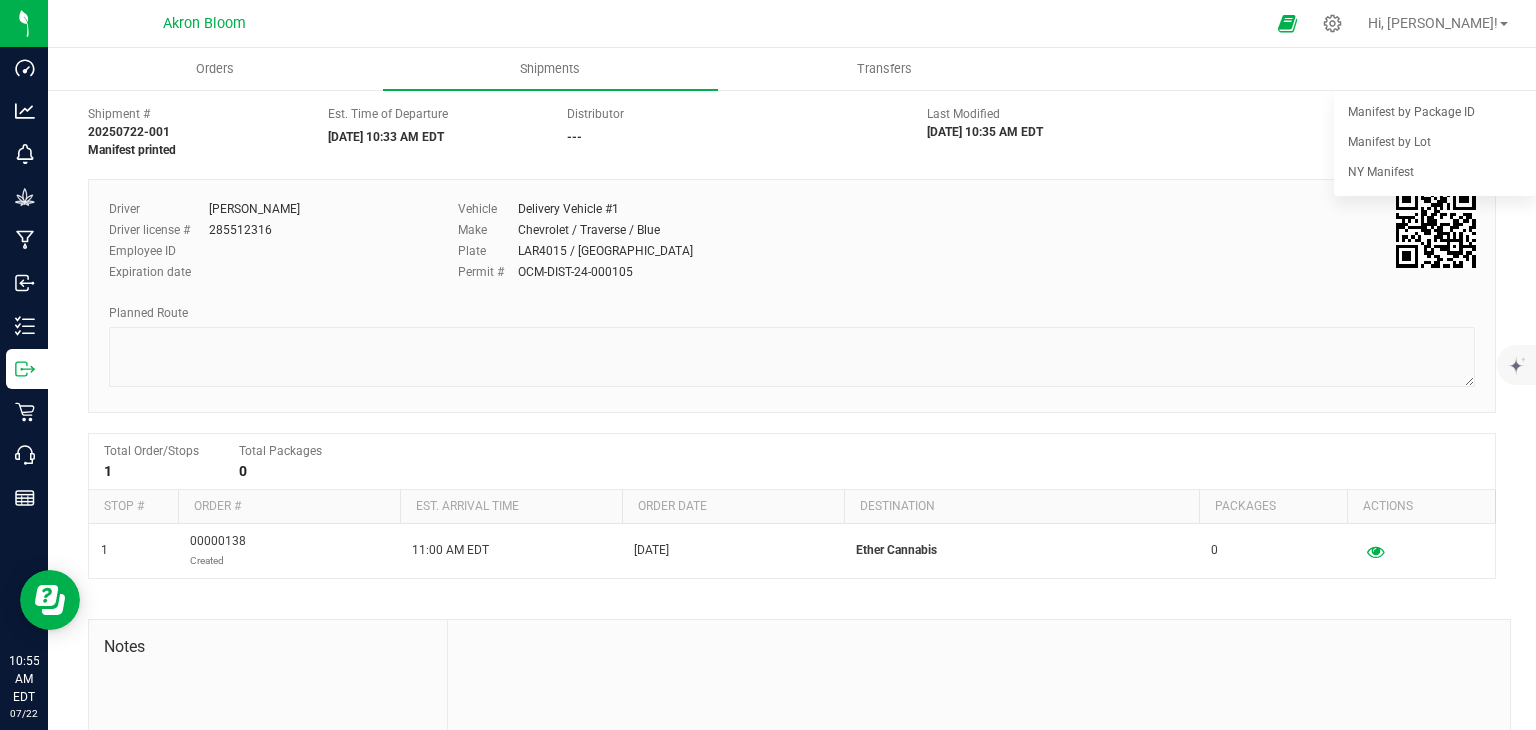 scroll, scrollTop: 0, scrollLeft: 0, axis: both 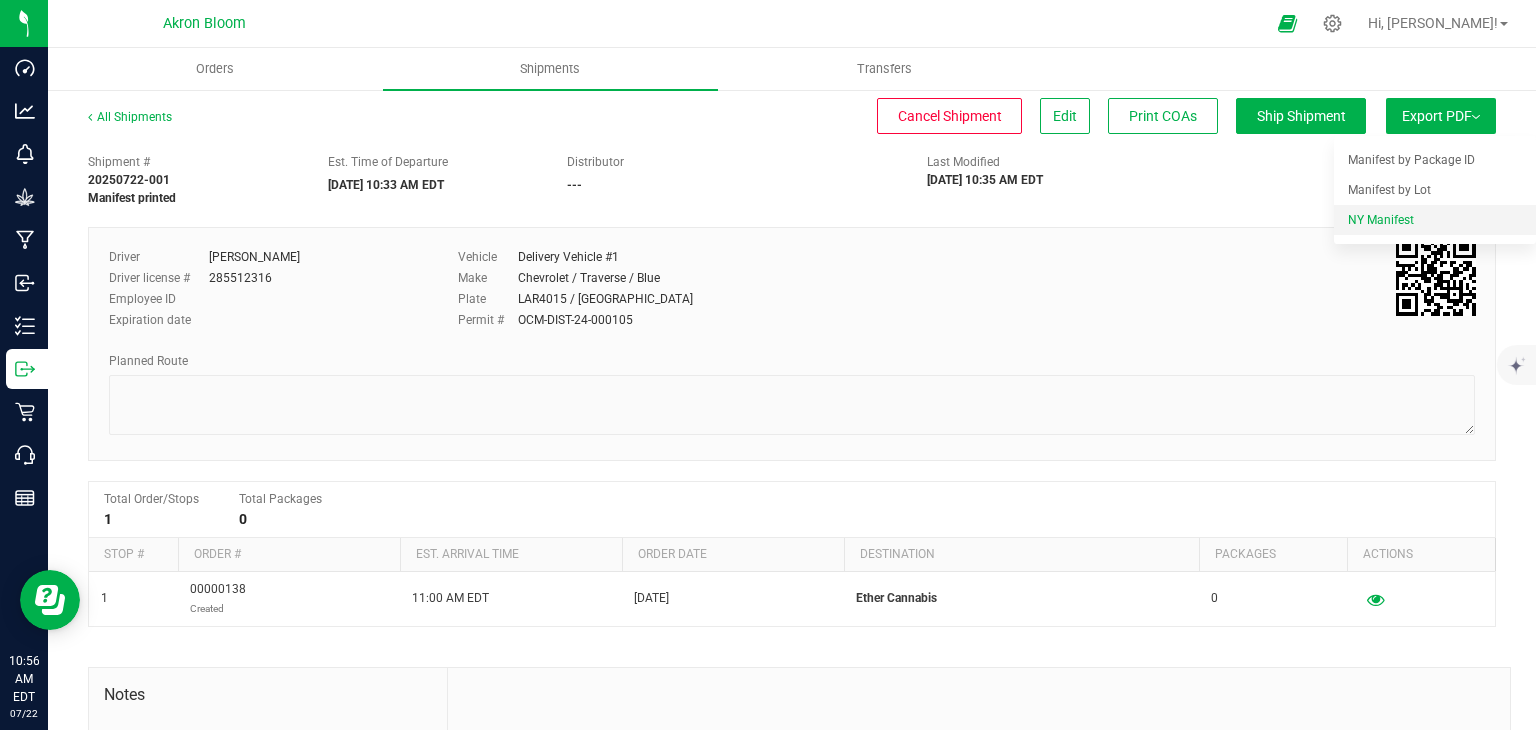 click on "NY Manifest" at bounding box center (1381, 220) 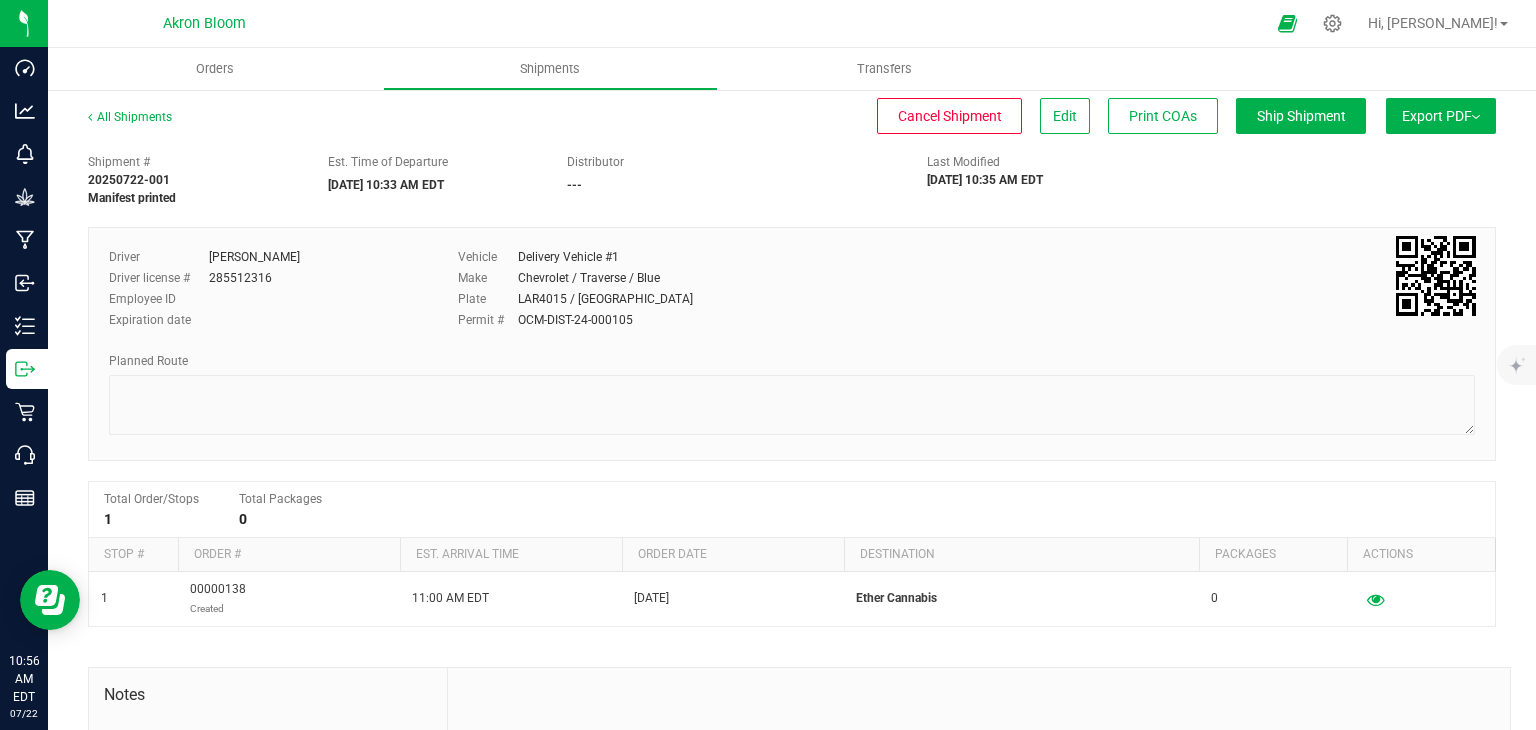click on "Export PDF" at bounding box center [1441, 116] 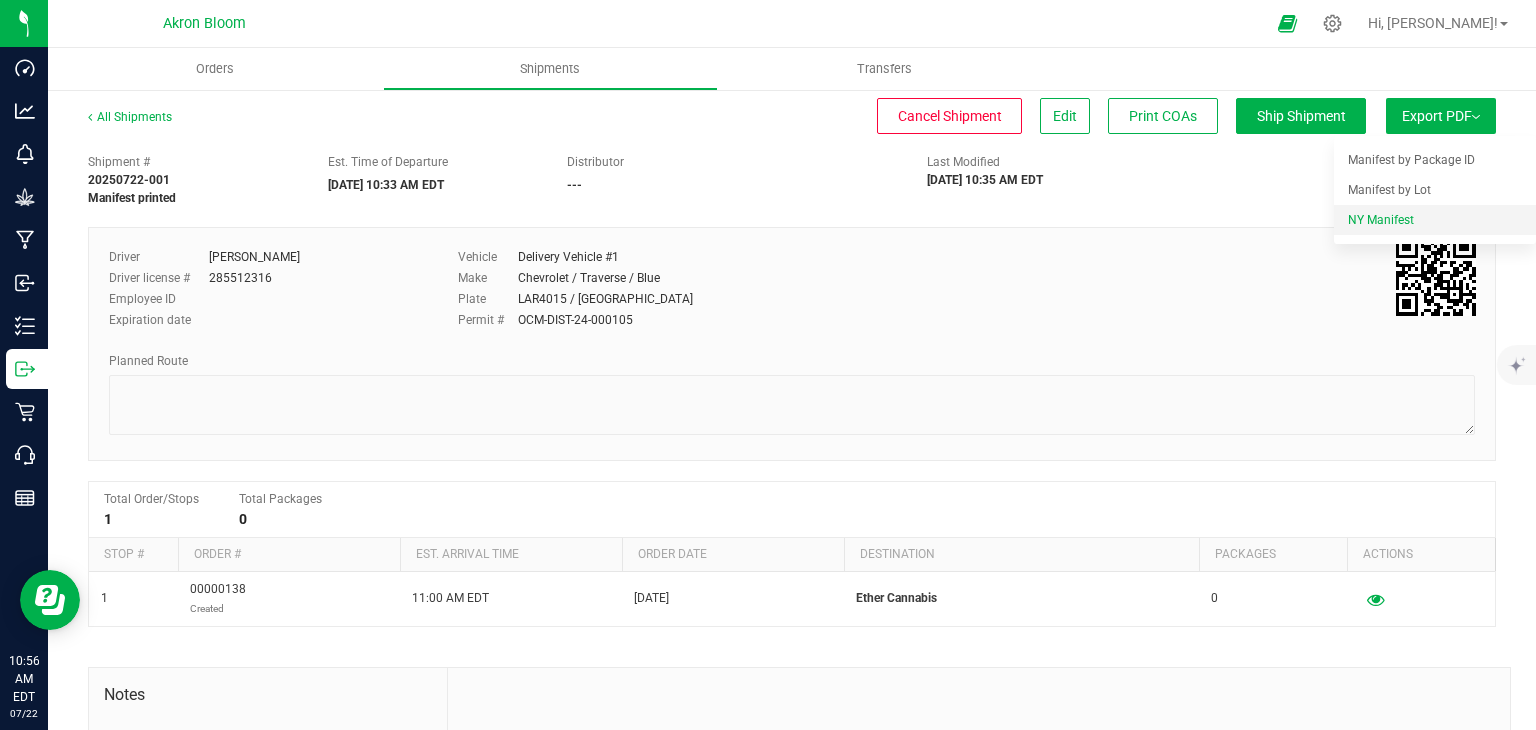 click on "NY Manifest" at bounding box center (1435, 220) 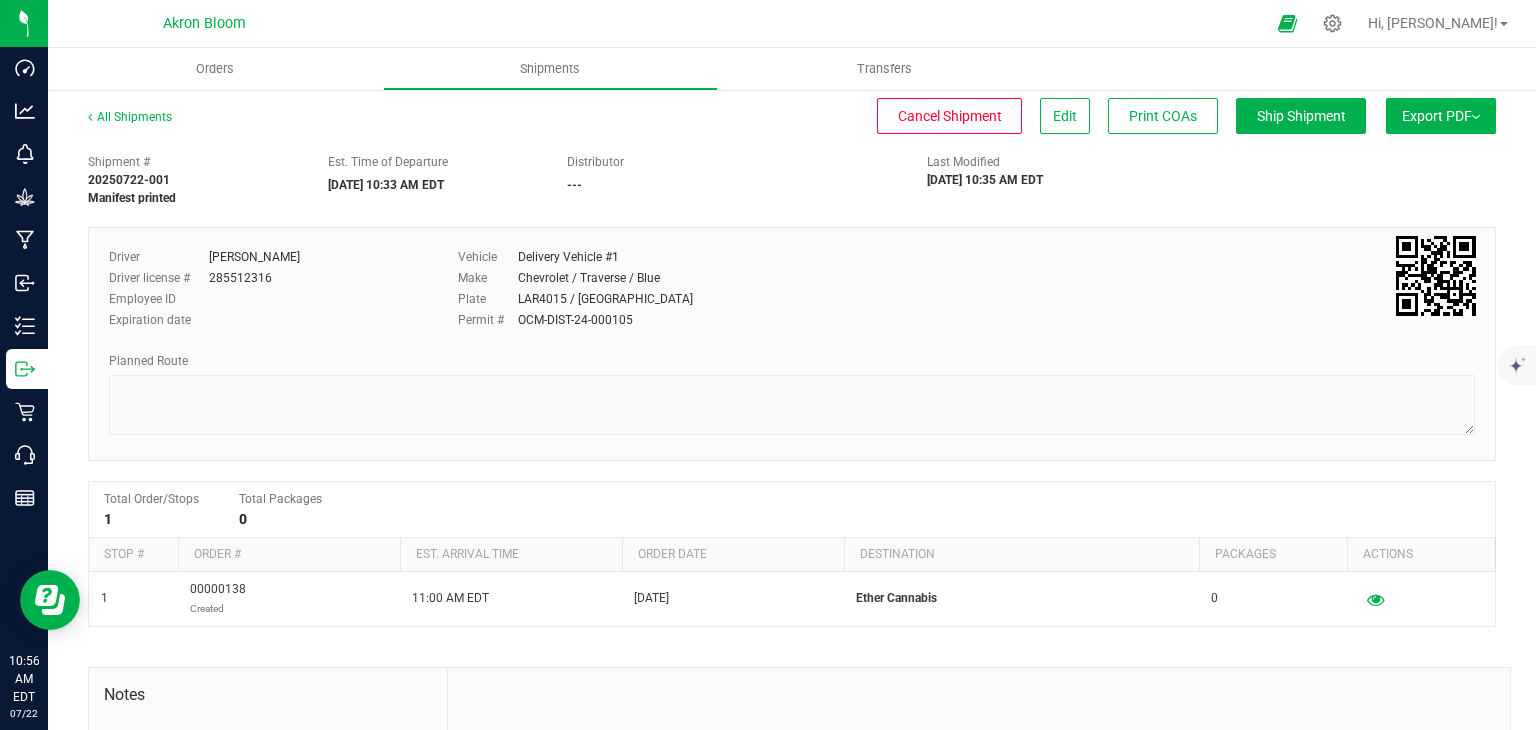 click on "Export PDF" at bounding box center (1441, 116) 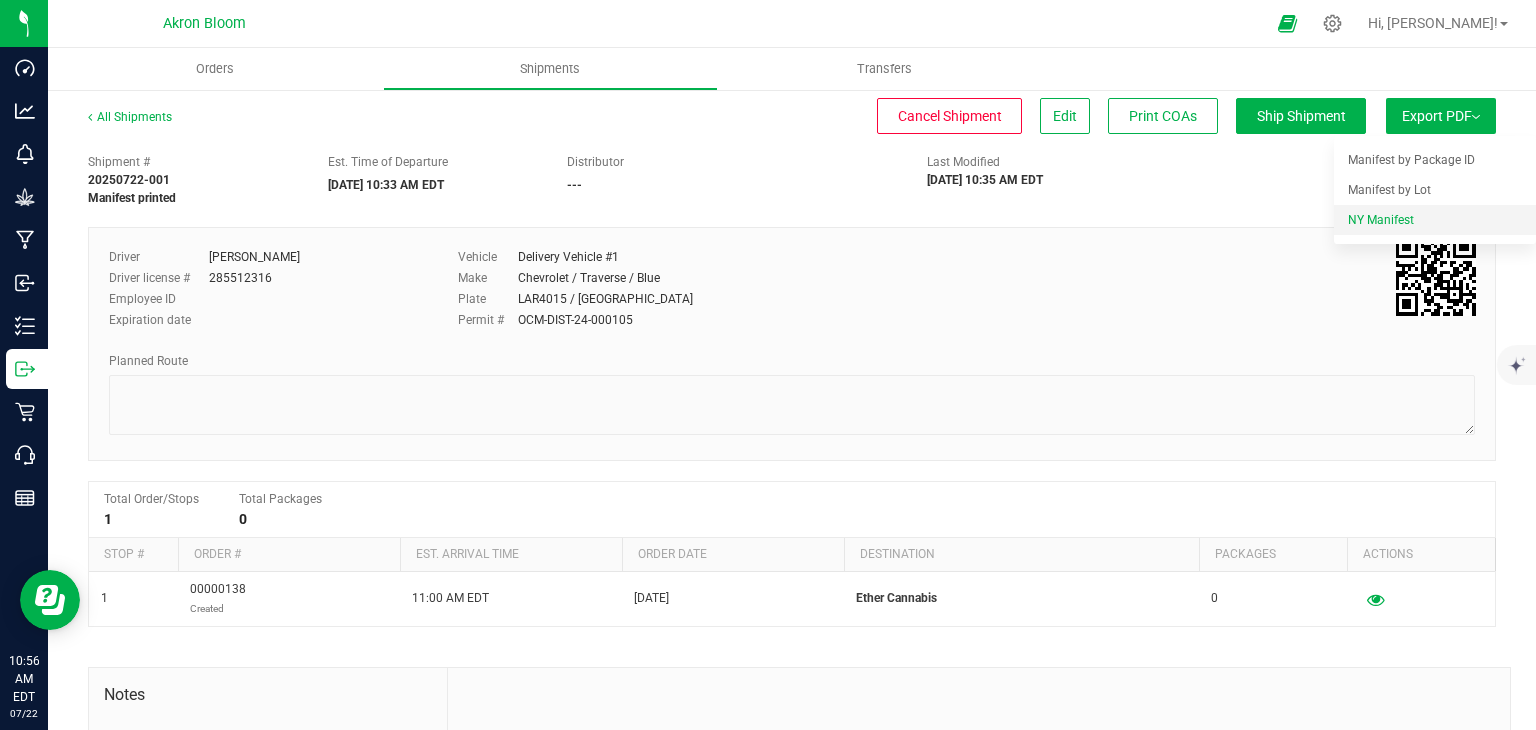 click on "NY Manifest" at bounding box center [1381, 220] 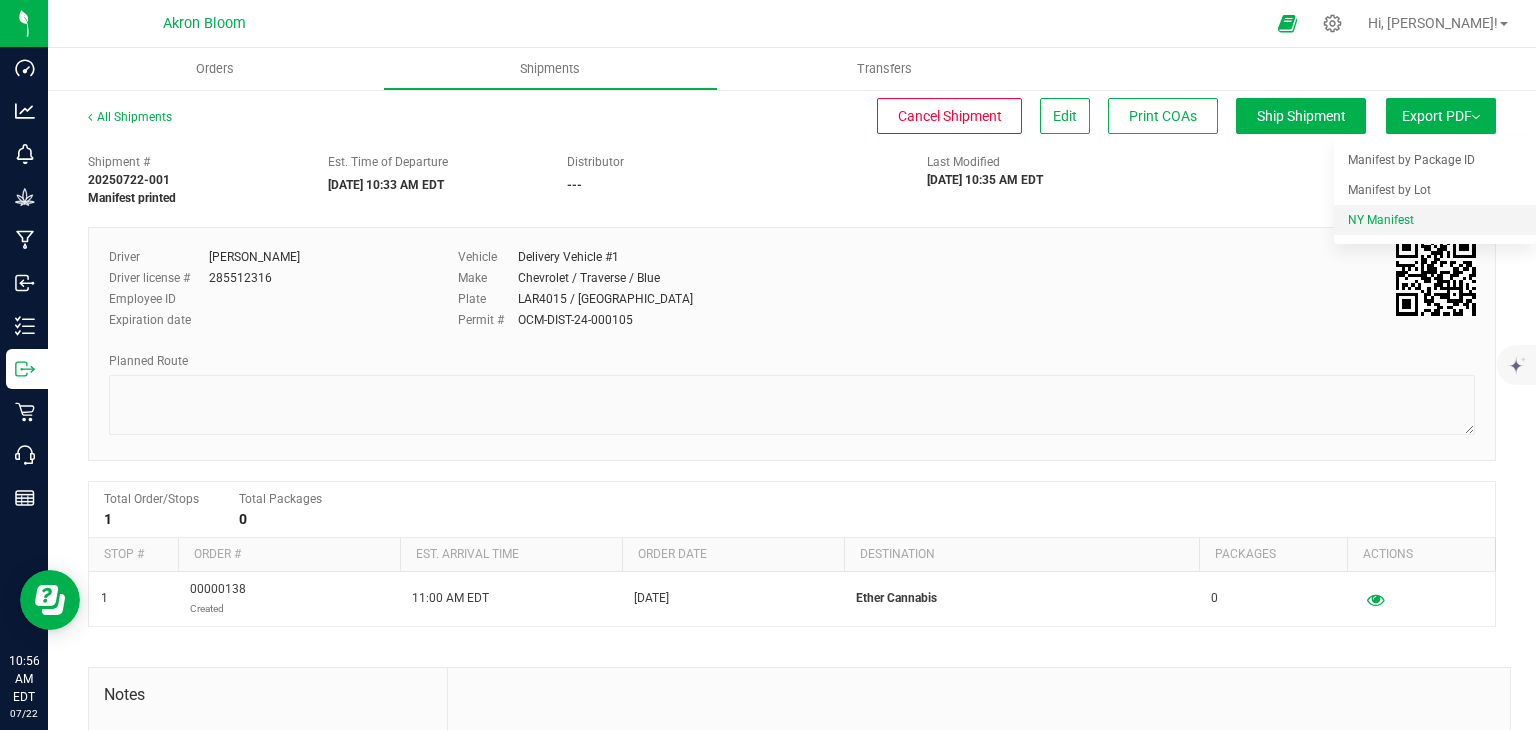 click on "NY Manifest" at bounding box center [1381, 220] 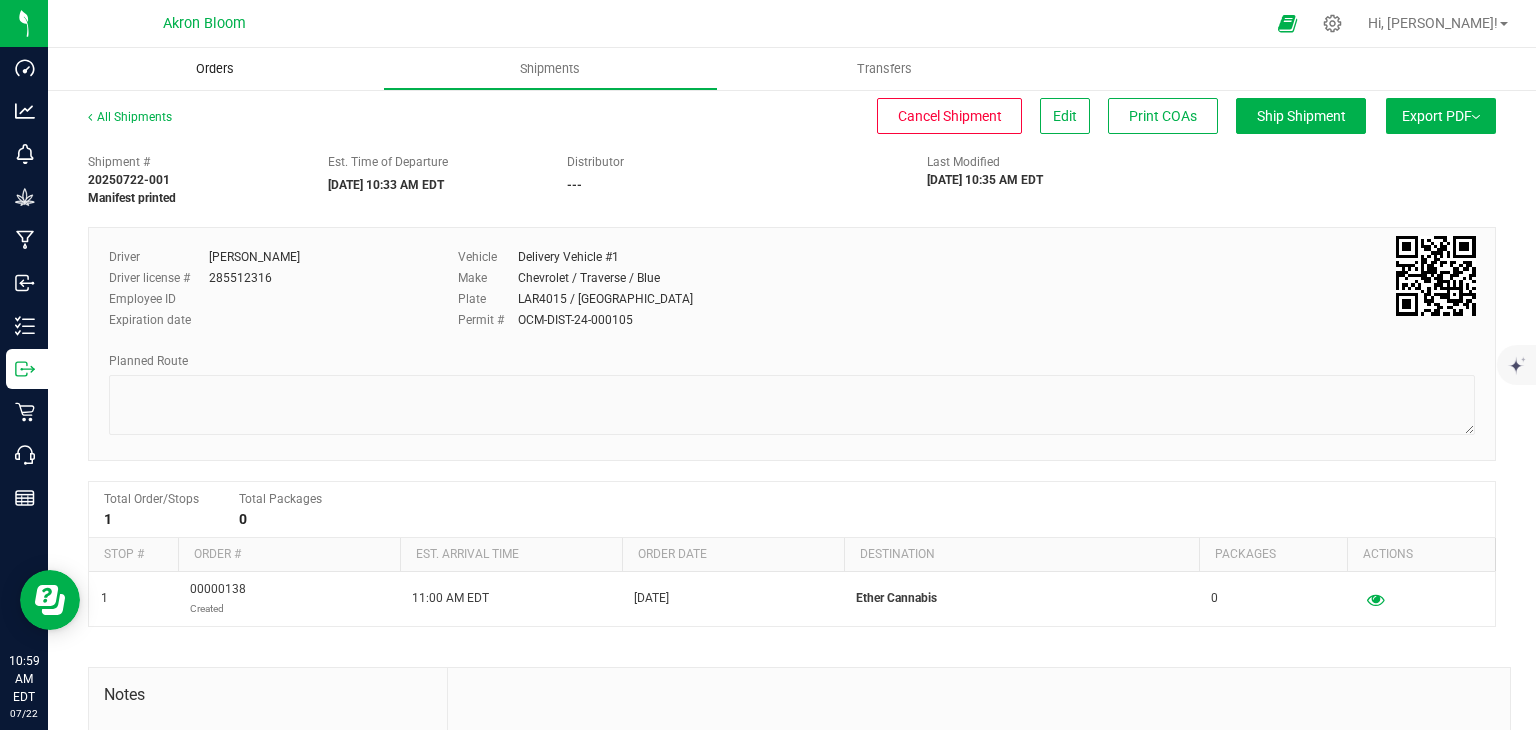 click on "Orders" at bounding box center (215, 69) 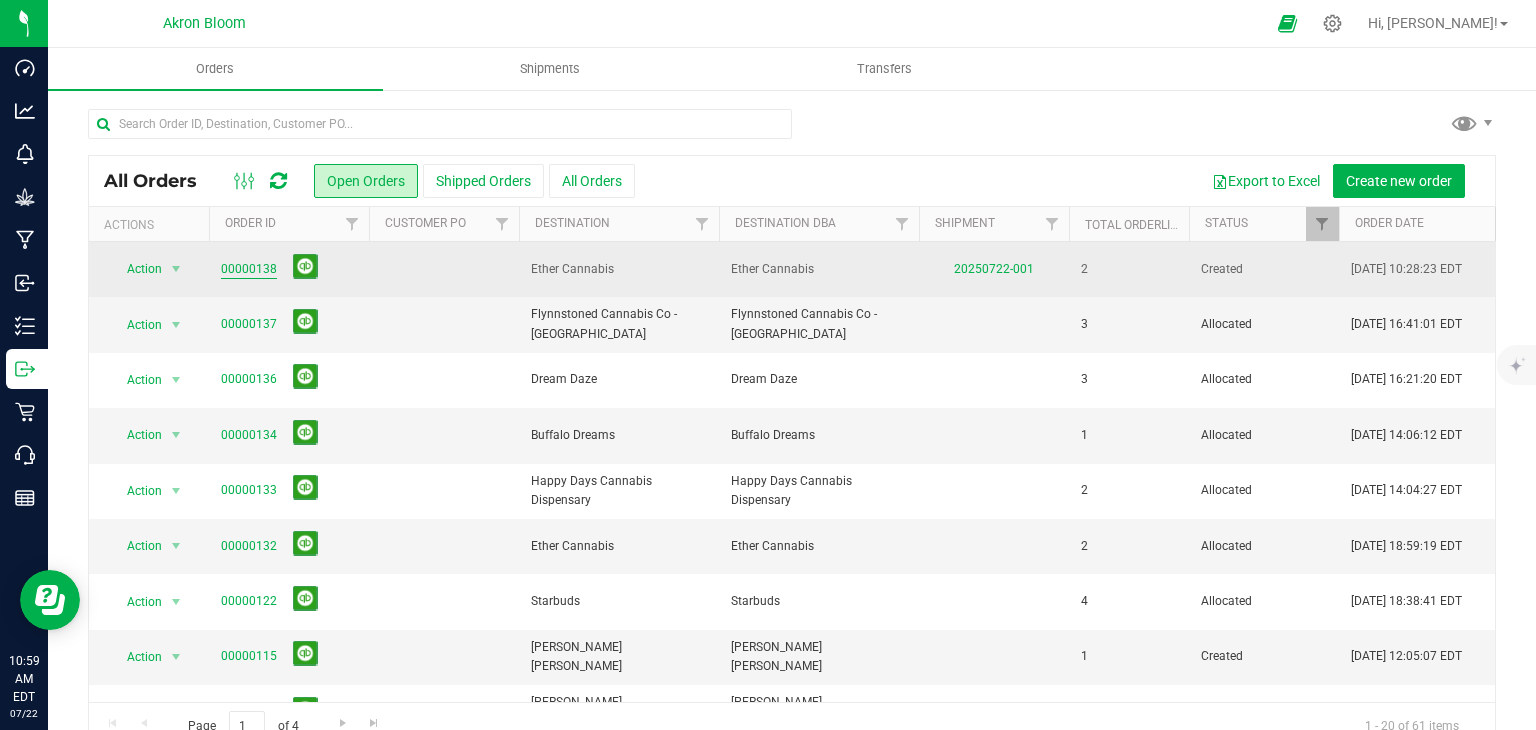 click on "00000138" at bounding box center (249, 269) 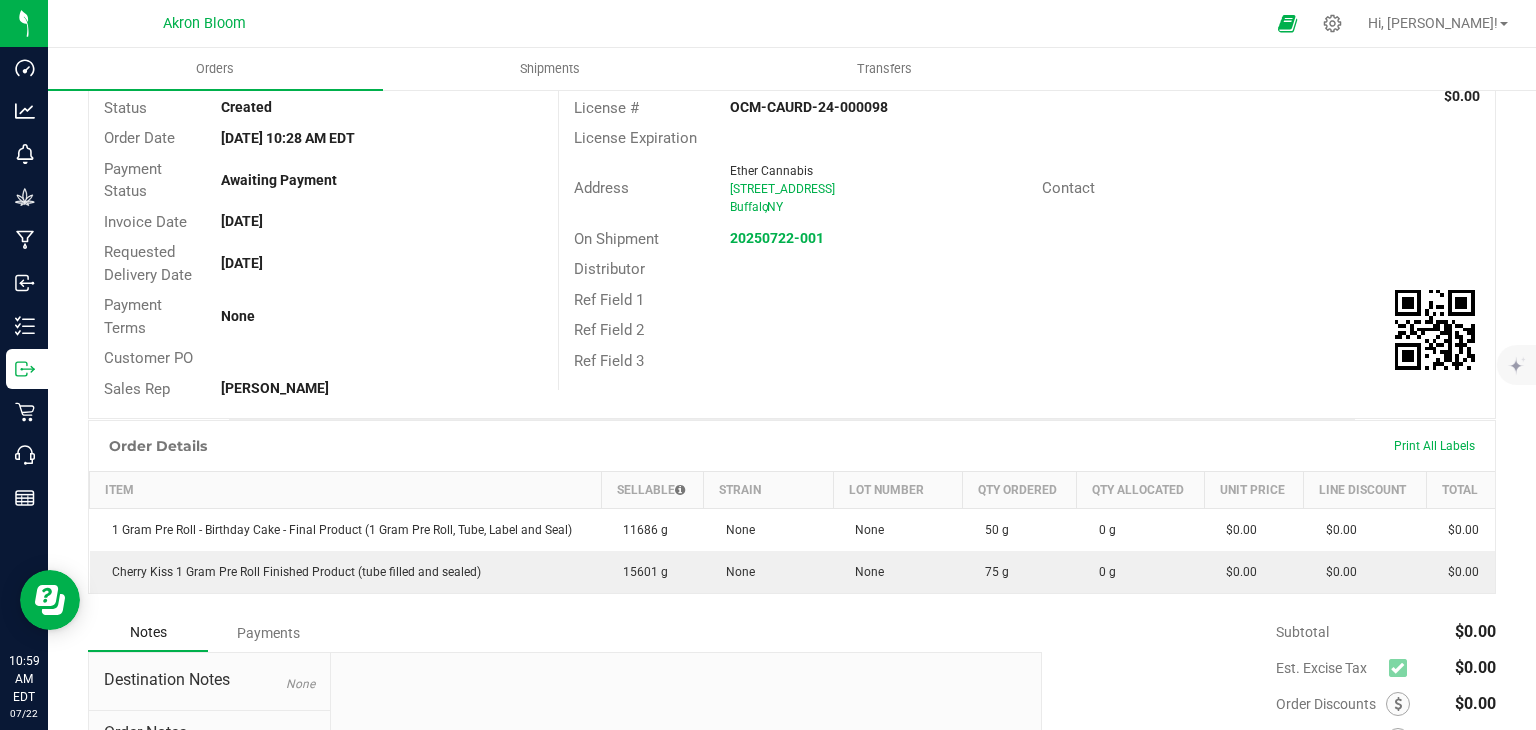 scroll, scrollTop: 152, scrollLeft: 0, axis: vertical 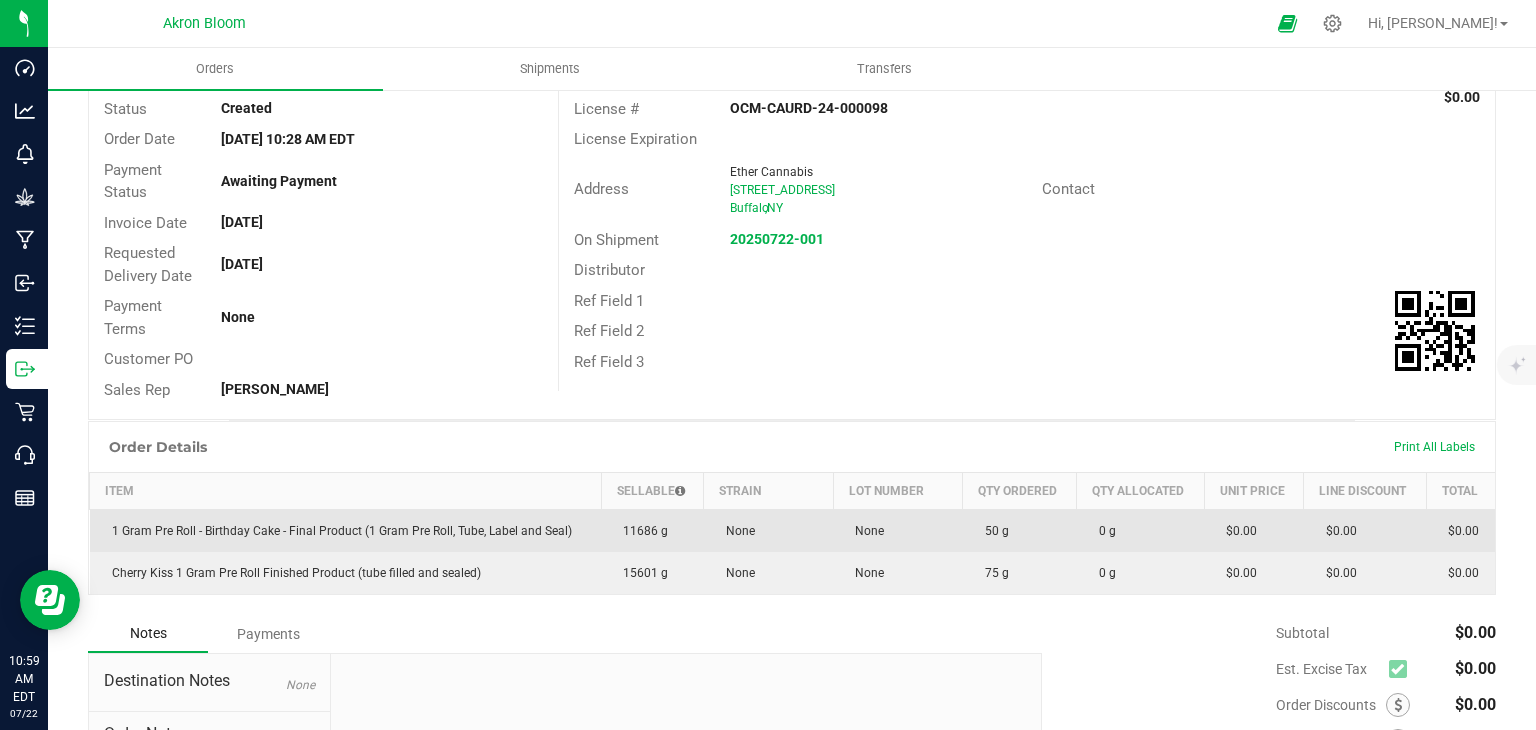 click on "None" at bounding box center [898, 531] 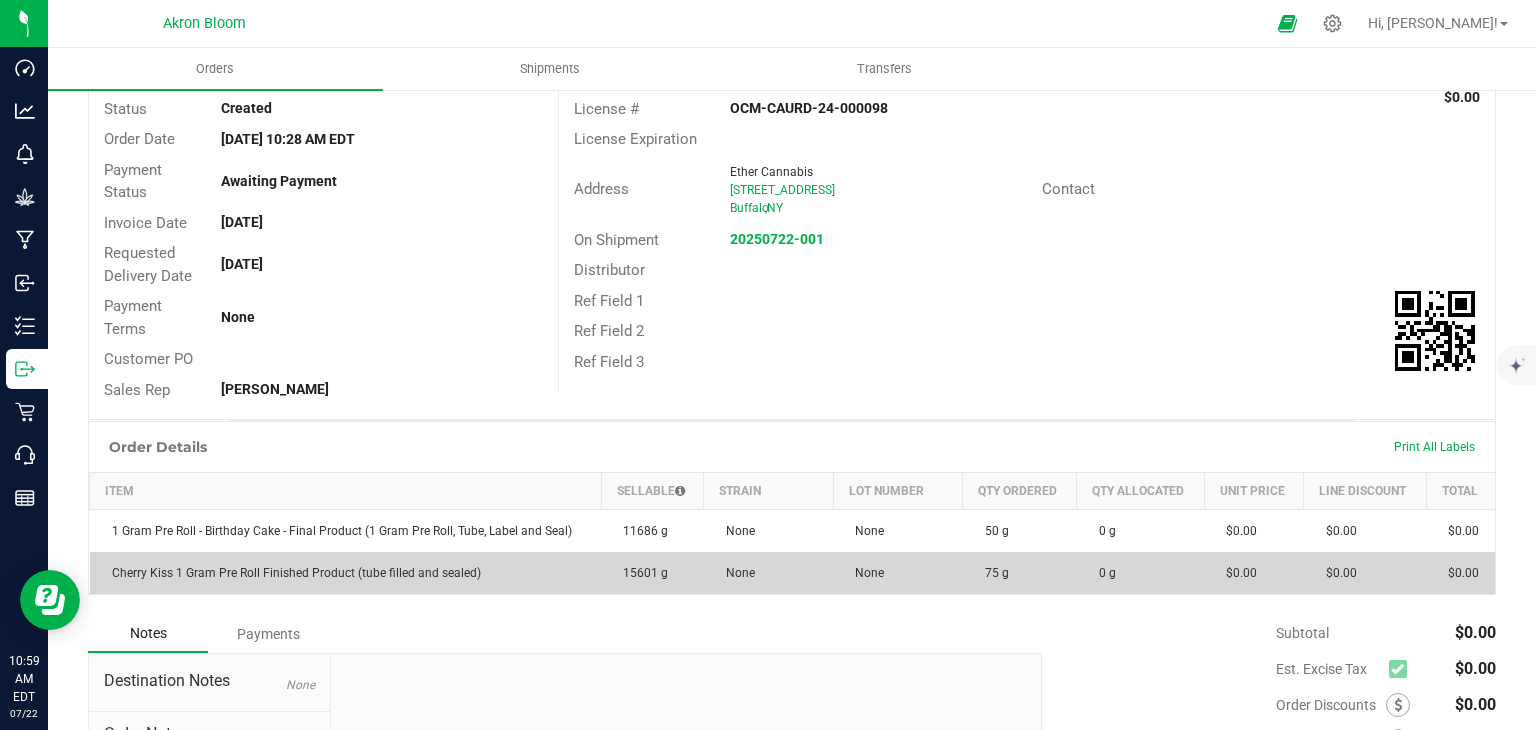click on "None" at bounding box center (898, 573) 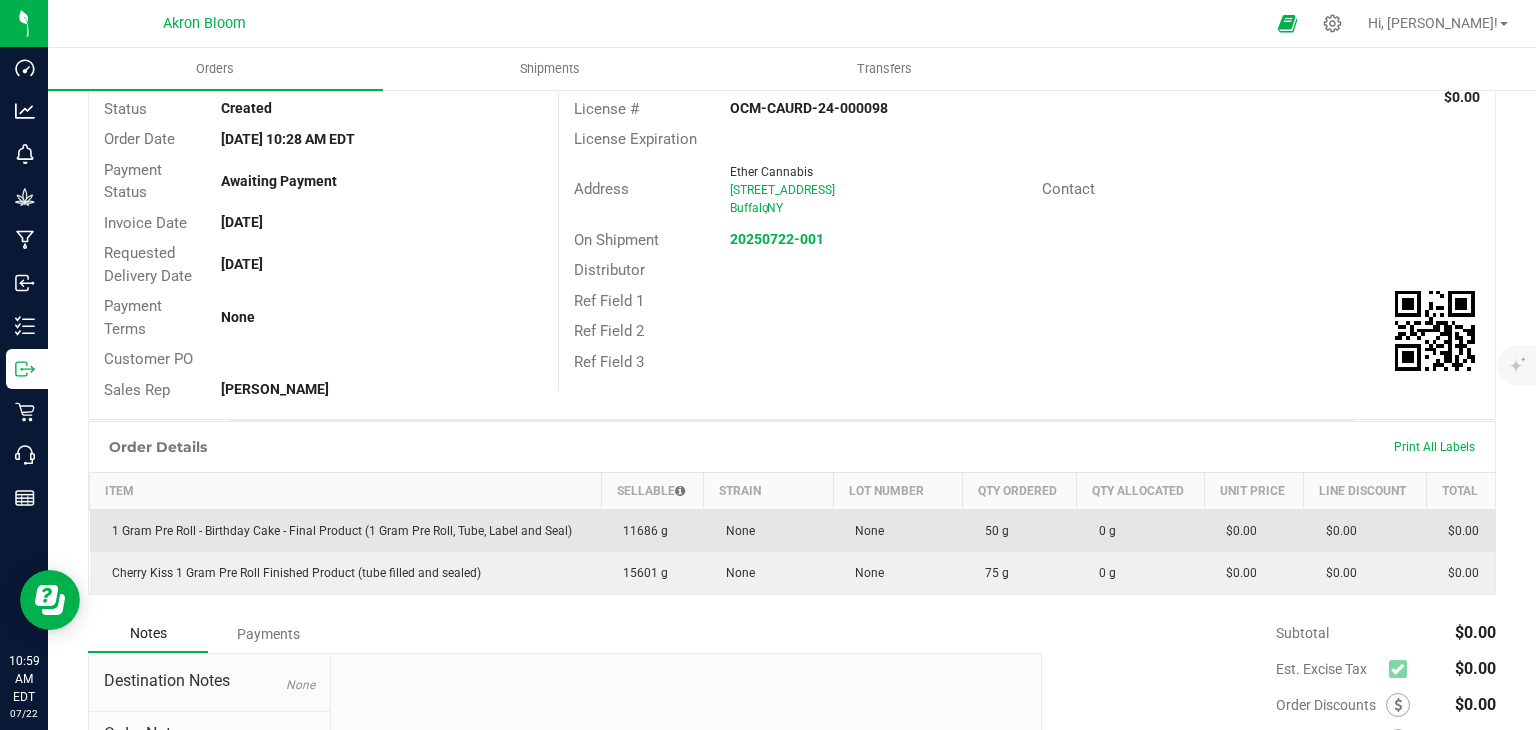 click on "None" at bounding box center [898, 531] 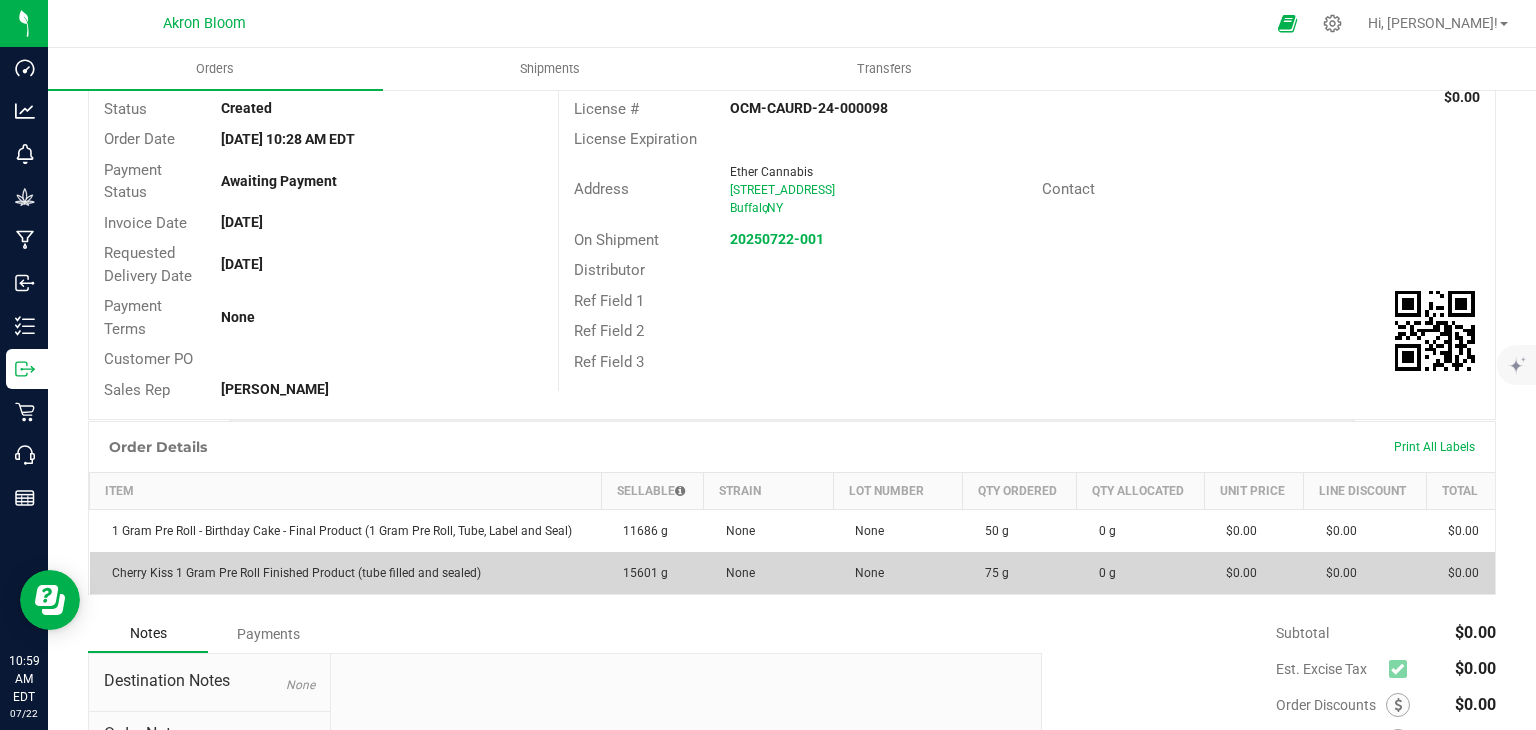 click on "None" at bounding box center [898, 573] 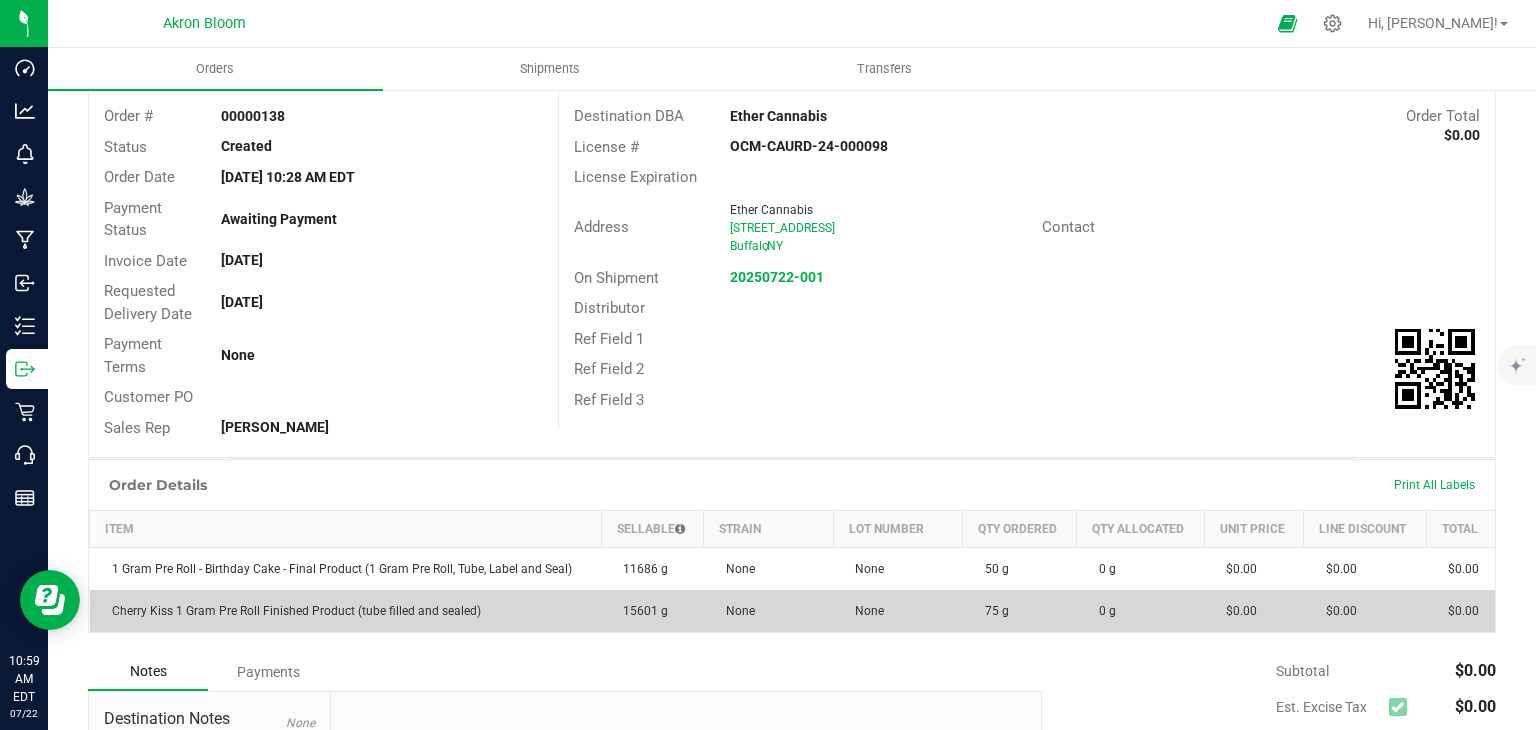 scroll, scrollTop: 0, scrollLeft: 0, axis: both 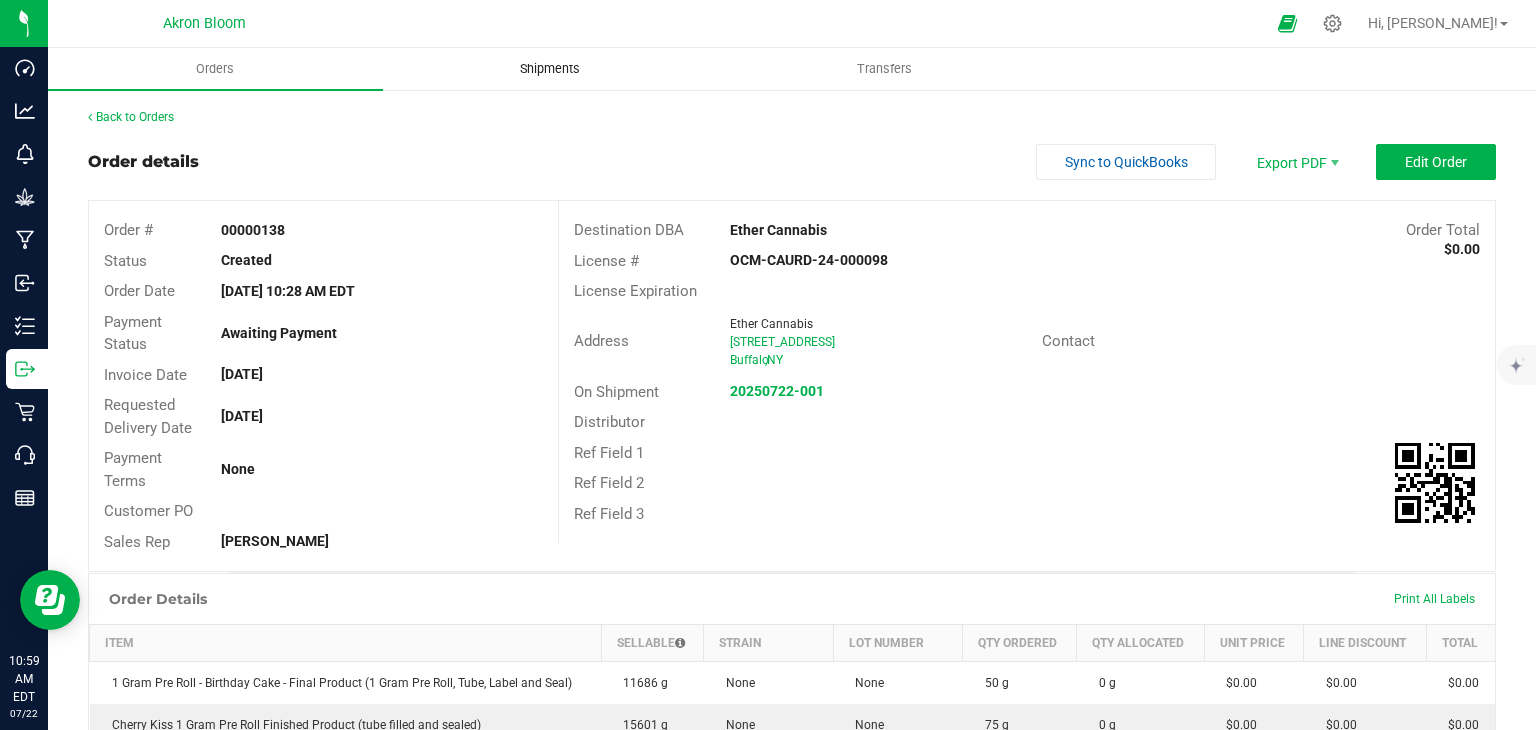click on "Shipments" at bounding box center (550, 69) 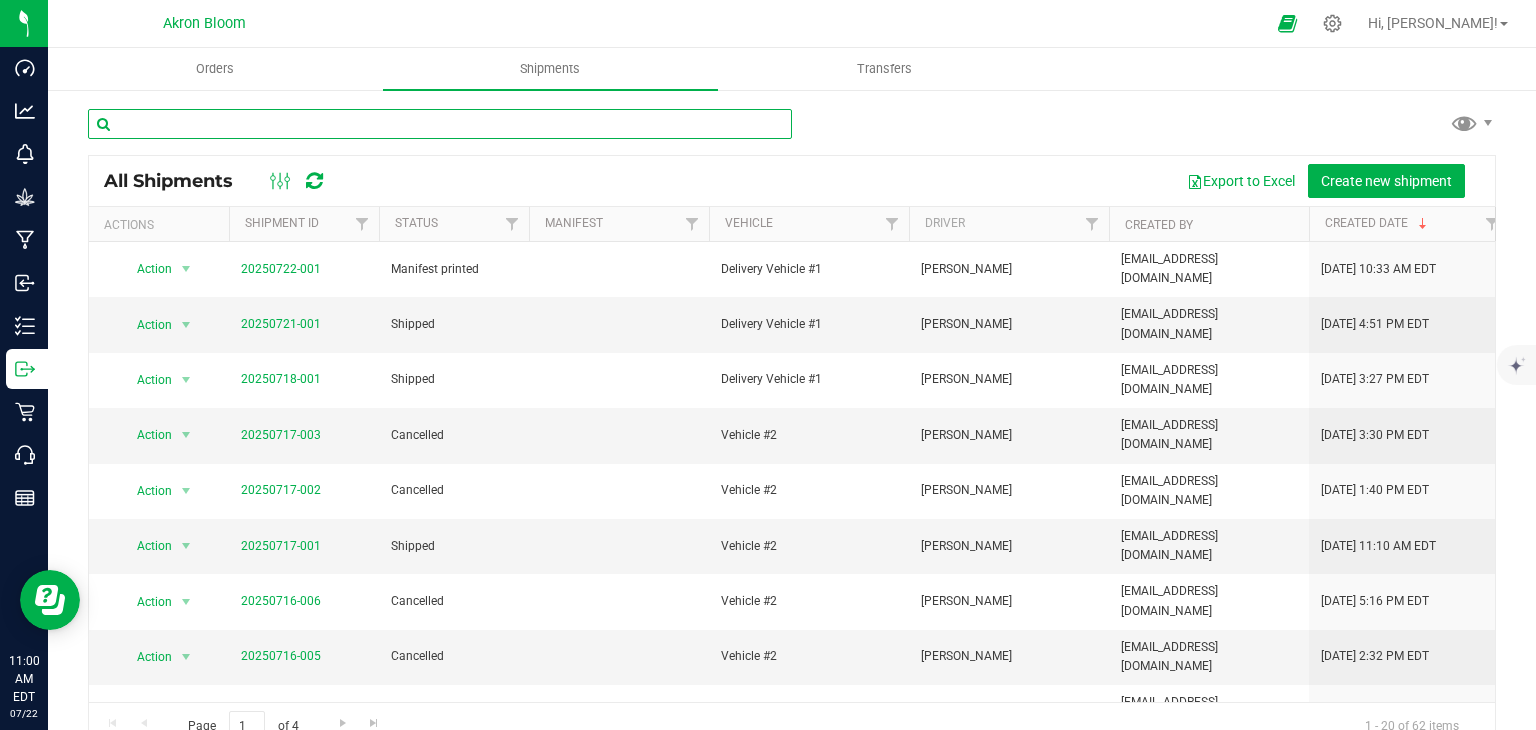 click at bounding box center [440, 124] 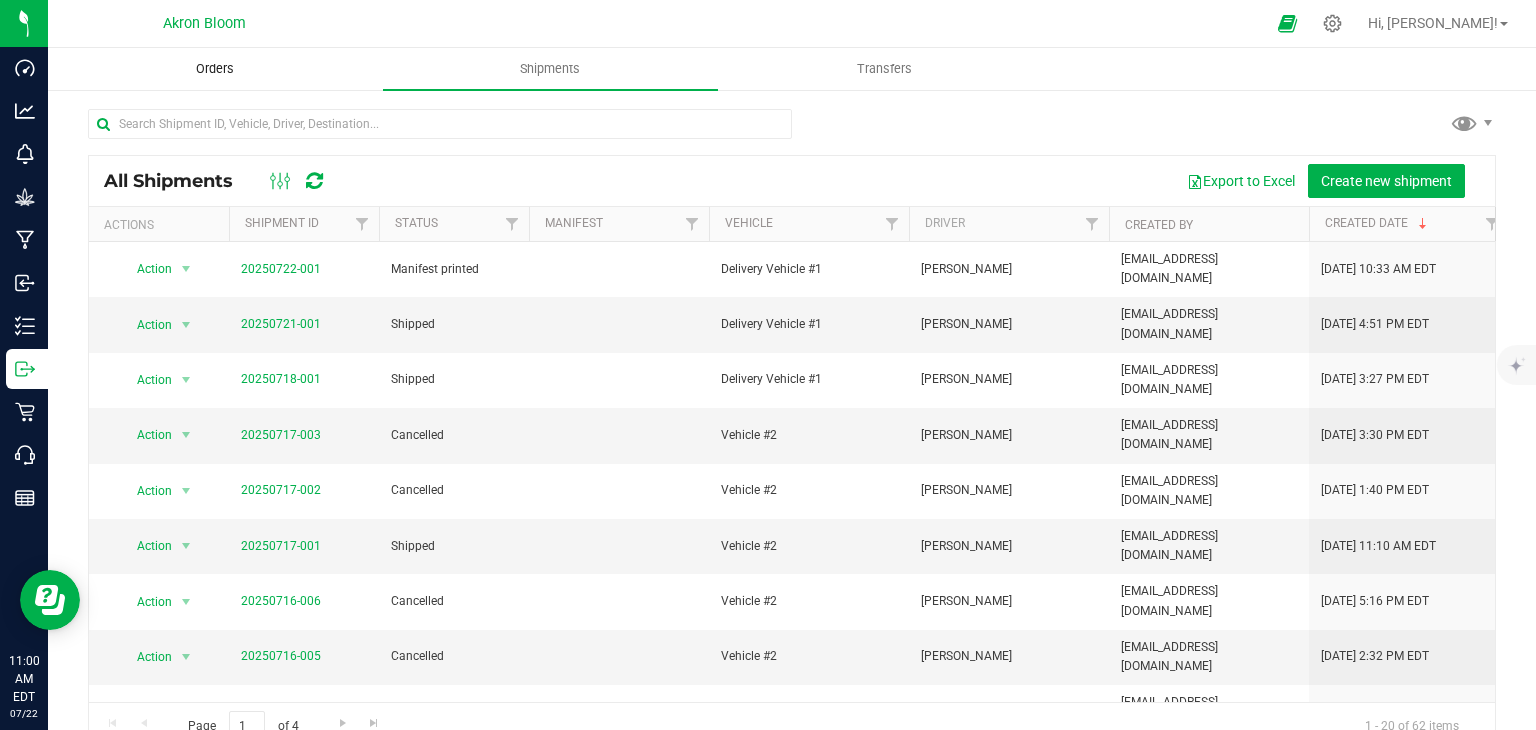 click on "Orders" at bounding box center (215, 69) 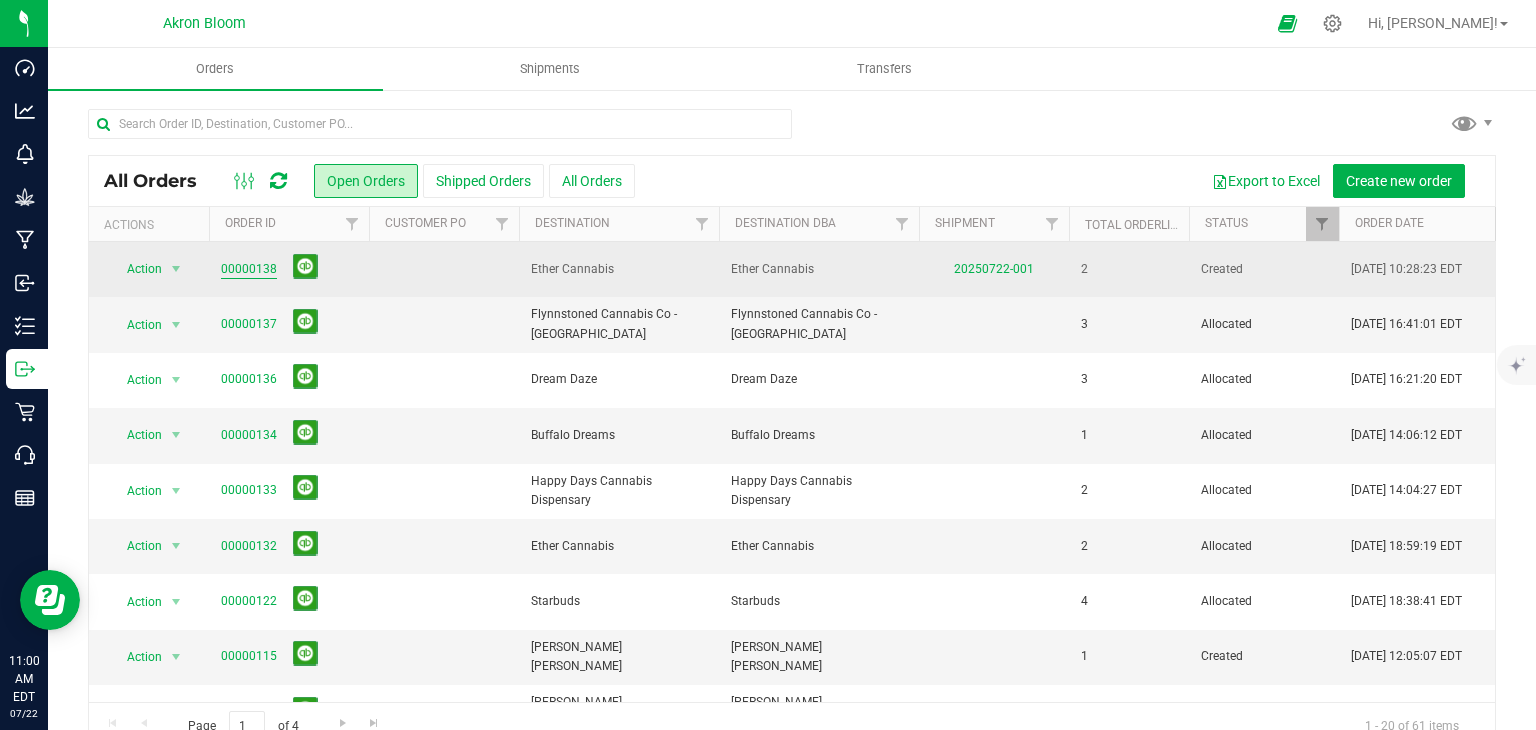click on "00000138" at bounding box center [249, 269] 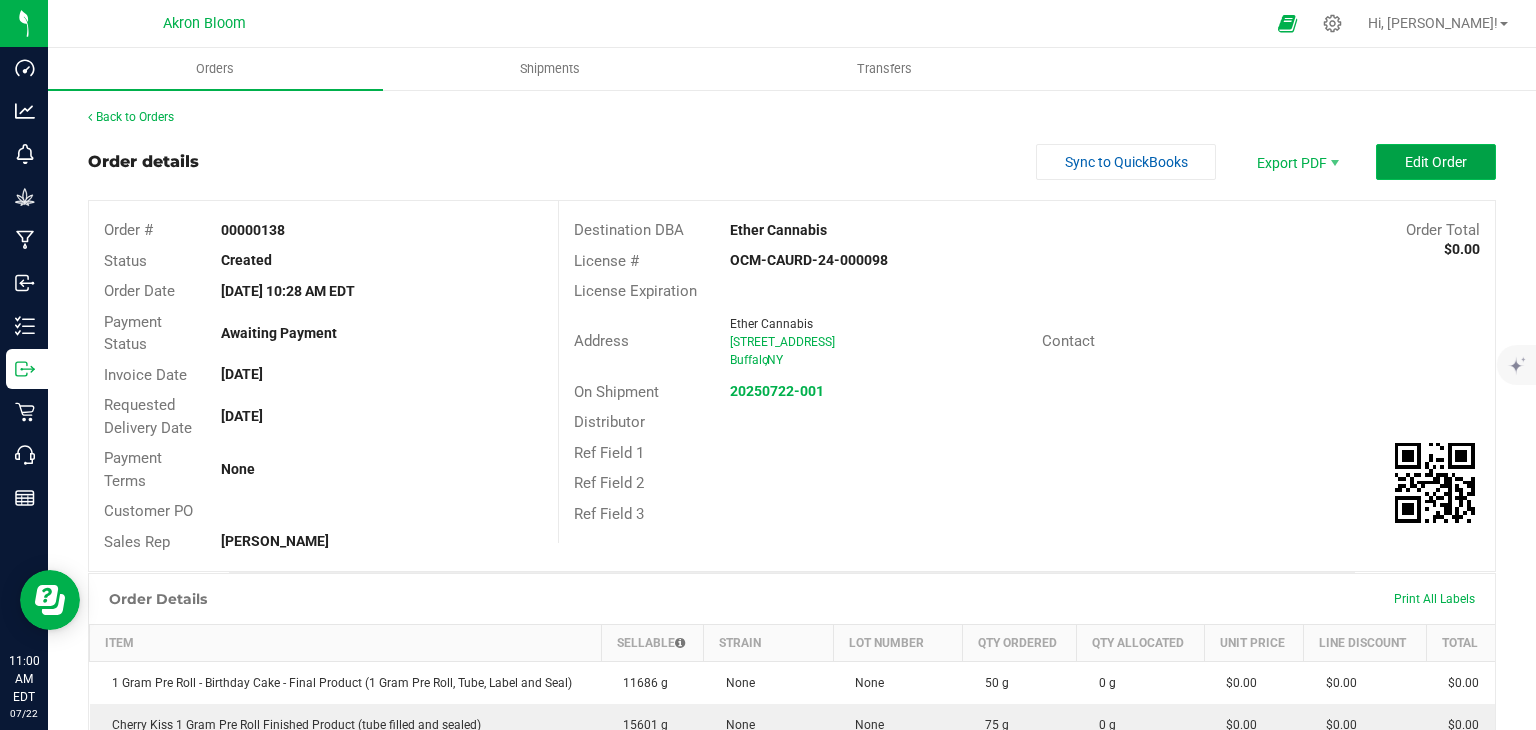 click on "Edit Order" at bounding box center [1436, 162] 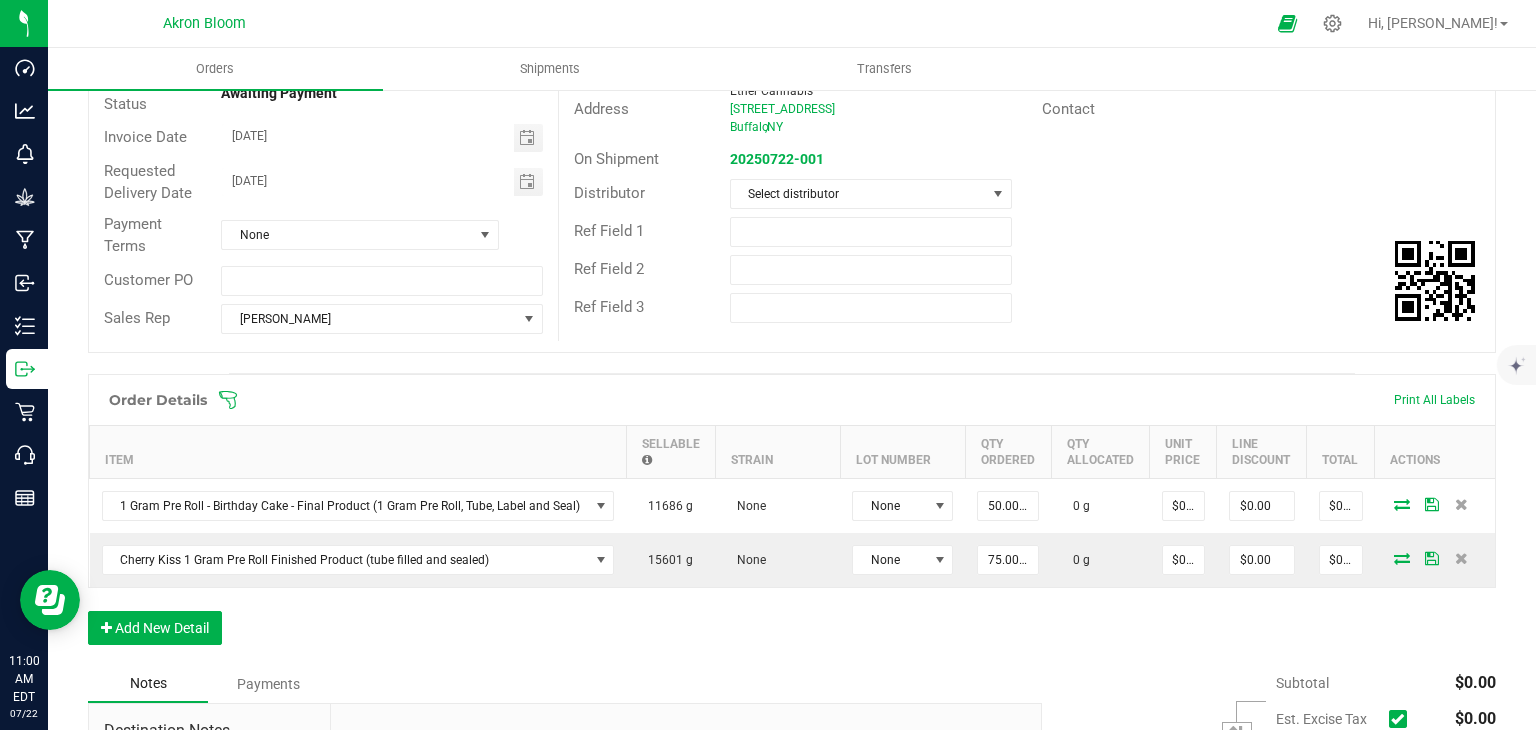 scroll, scrollTop: 269, scrollLeft: 0, axis: vertical 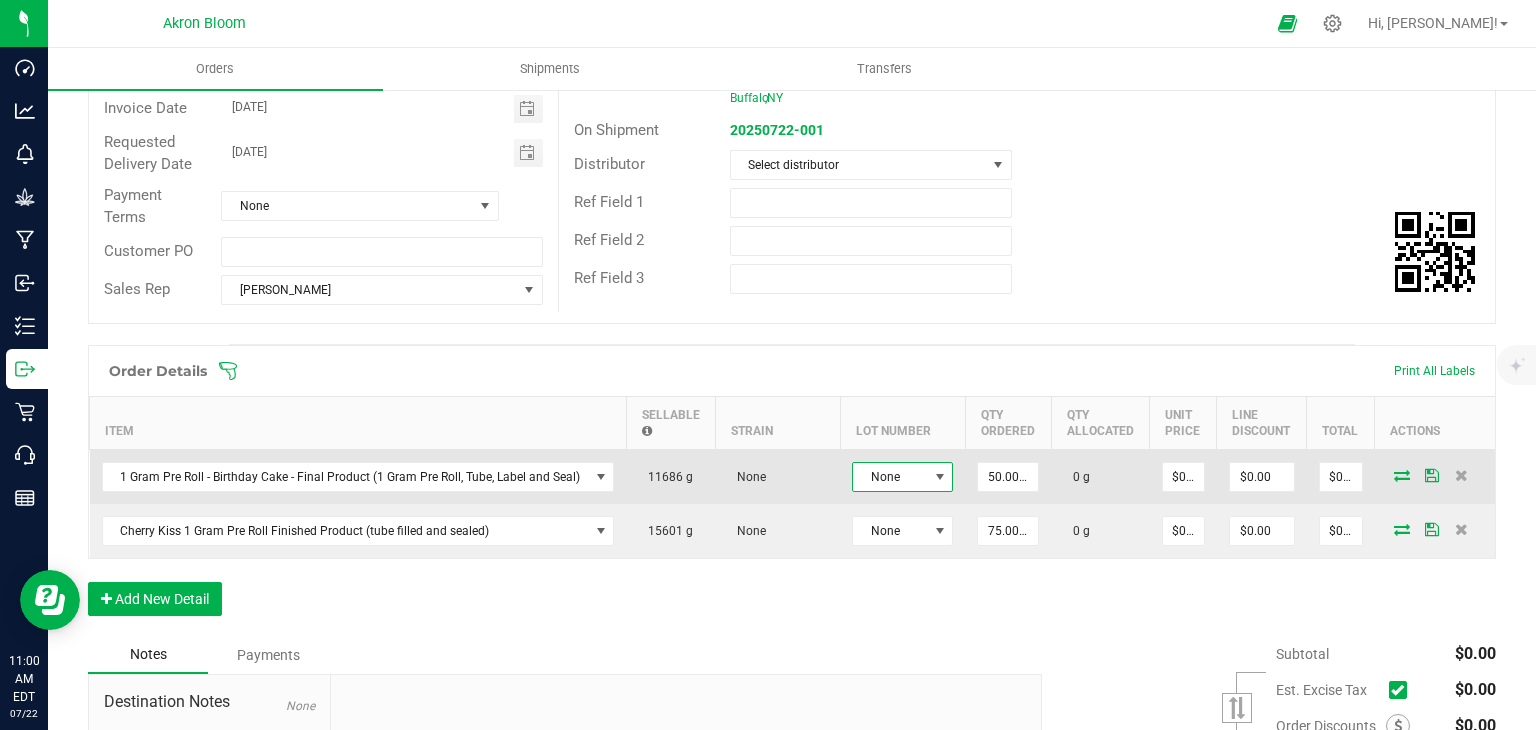 click at bounding box center (940, 477) 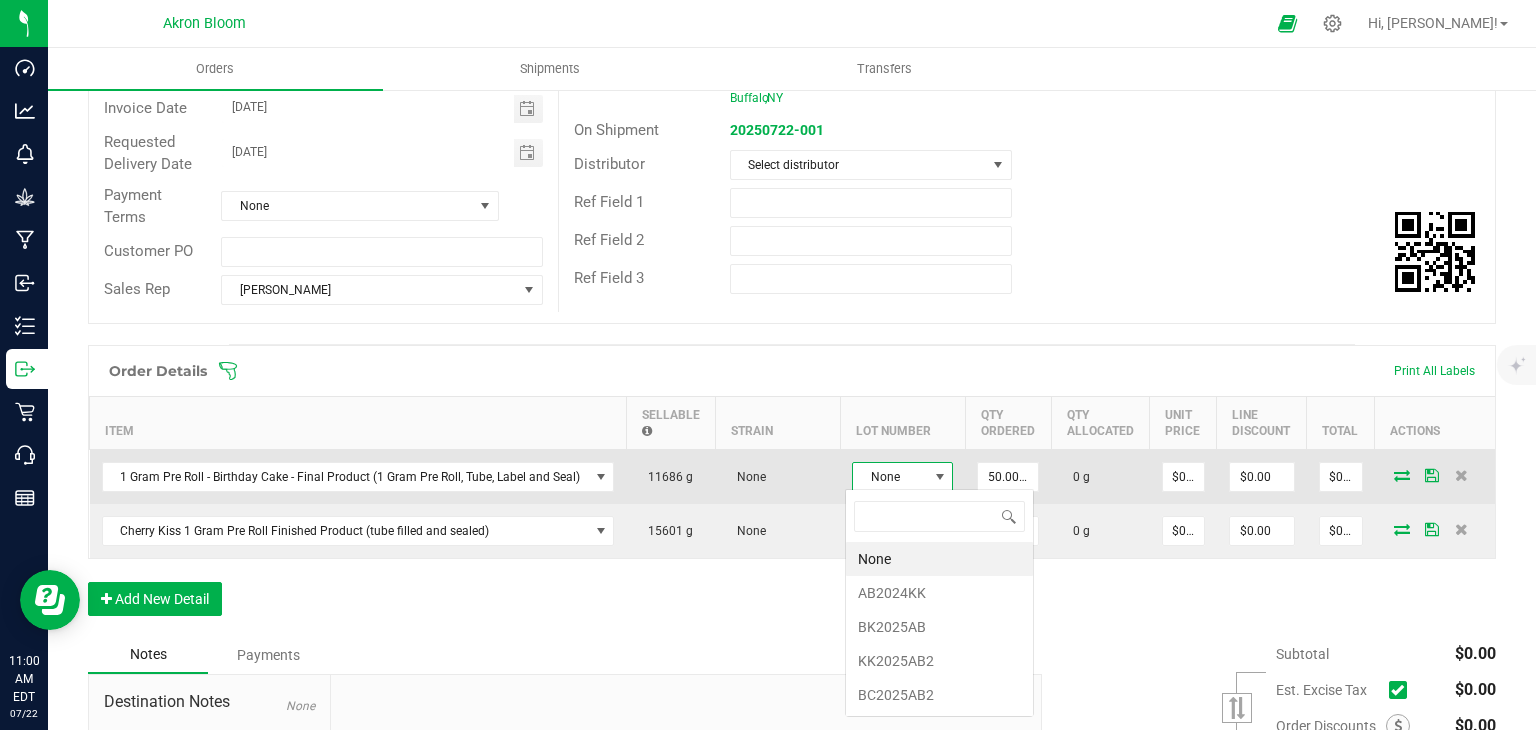 scroll, scrollTop: 99970, scrollLeft: 99899, axis: both 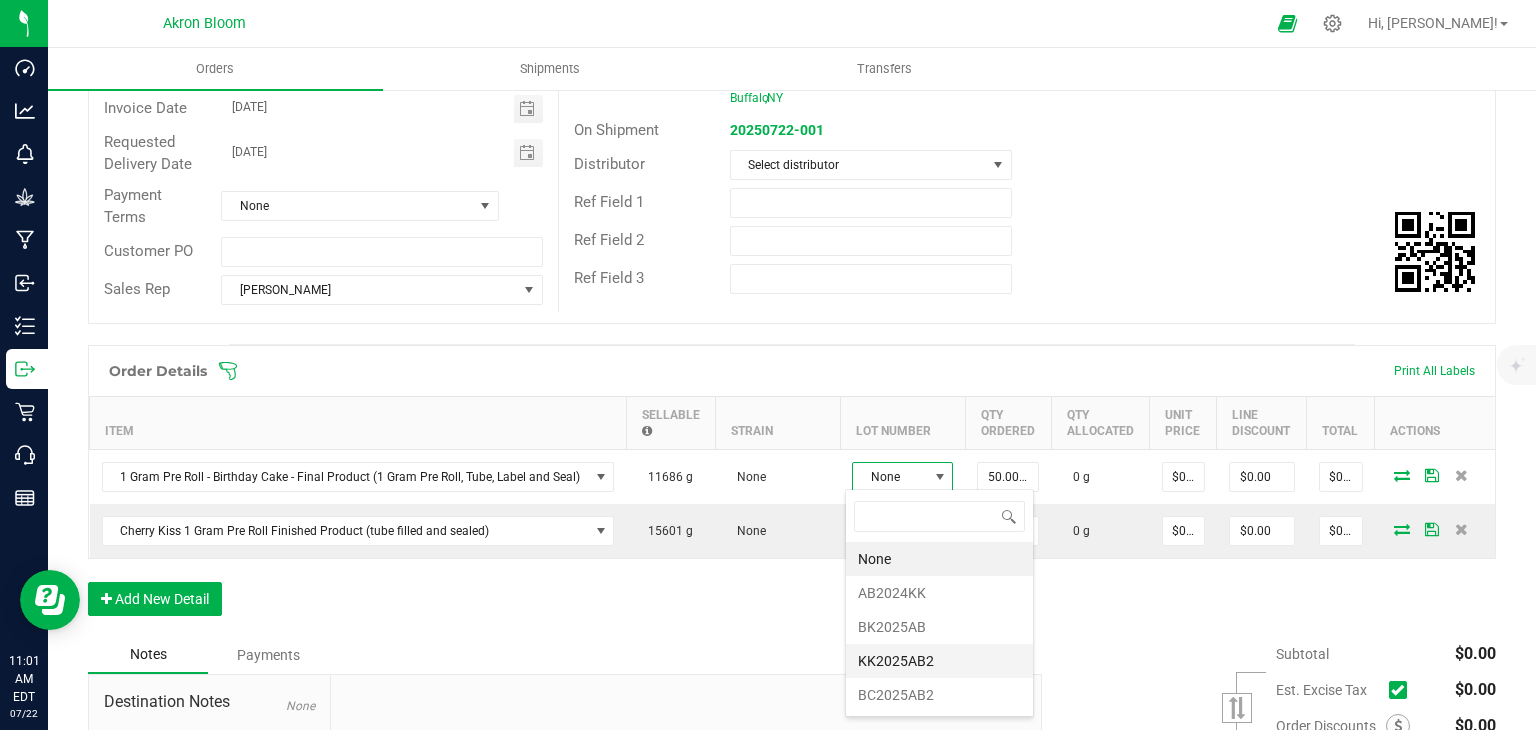 click on "KK2025AB2" at bounding box center (939, 661) 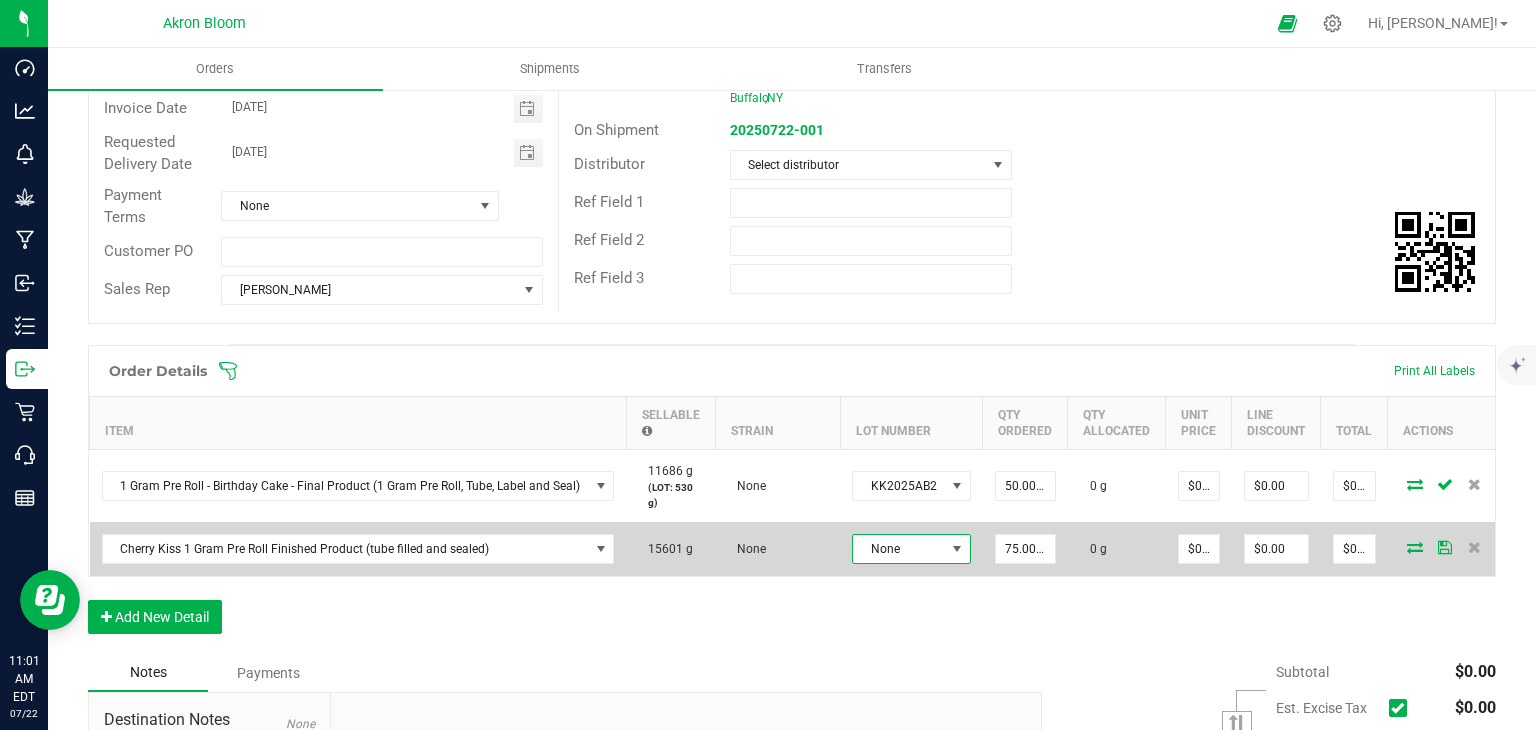 click at bounding box center [957, 549] 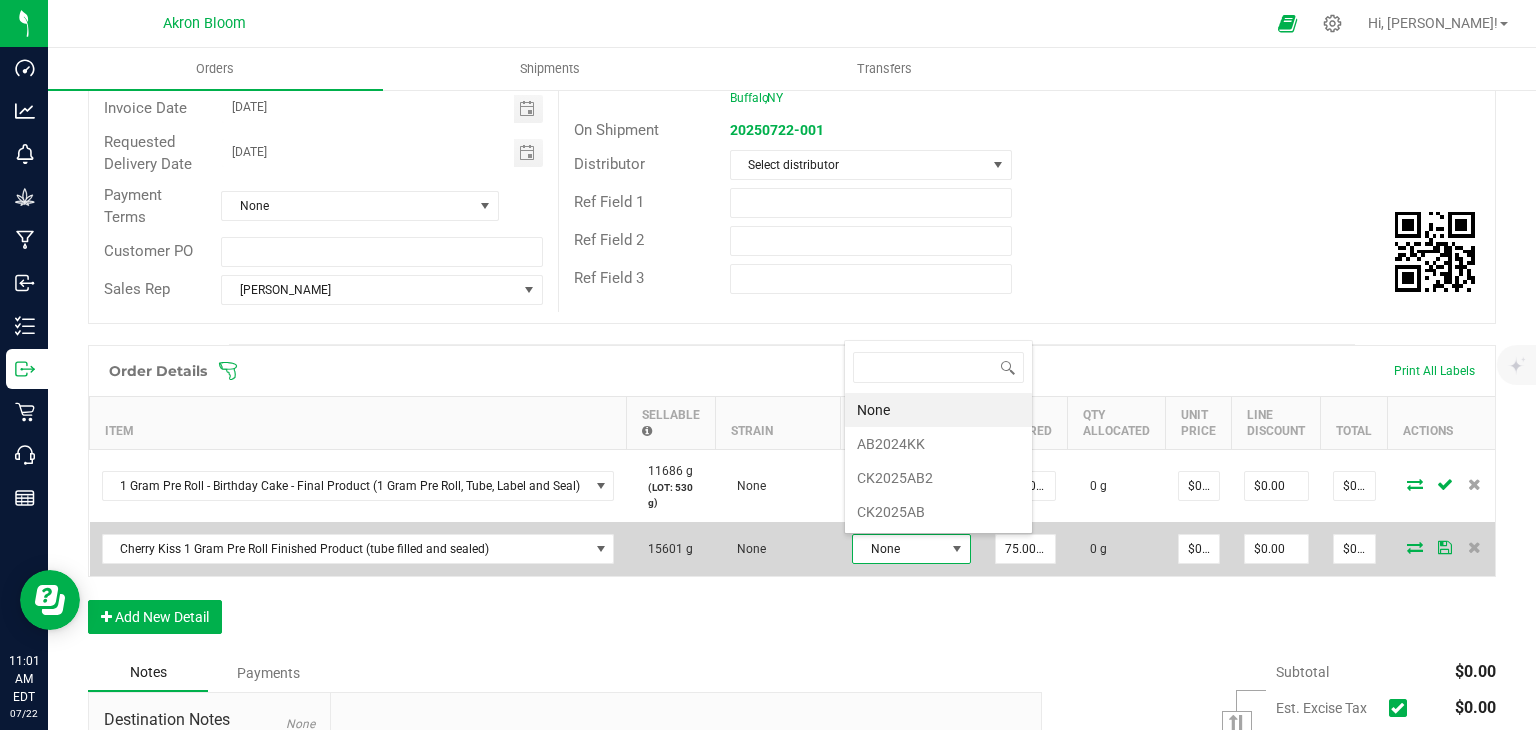 scroll, scrollTop: 99970, scrollLeft: 99884, axis: both 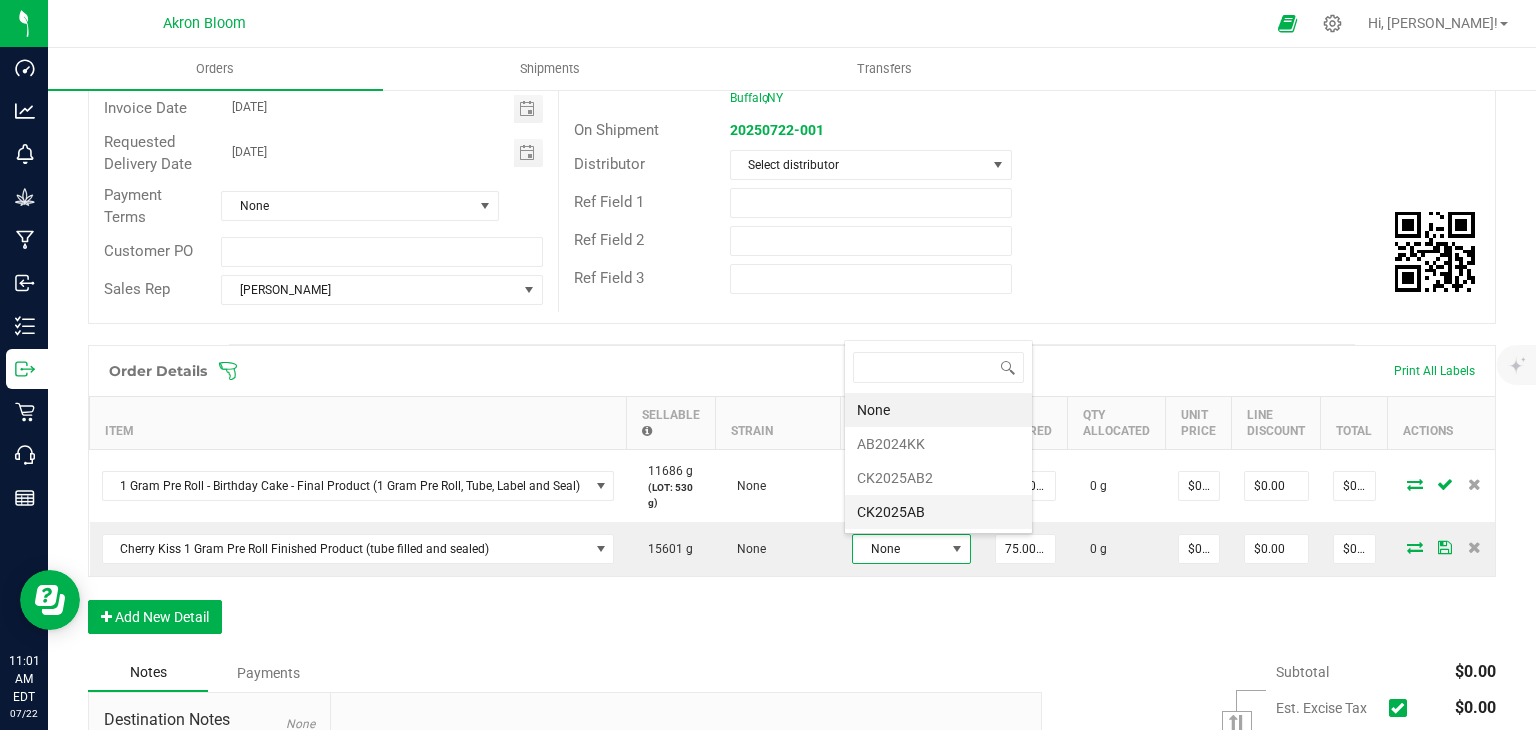 click on "CK2025AB" at bounding box center (938, 512) 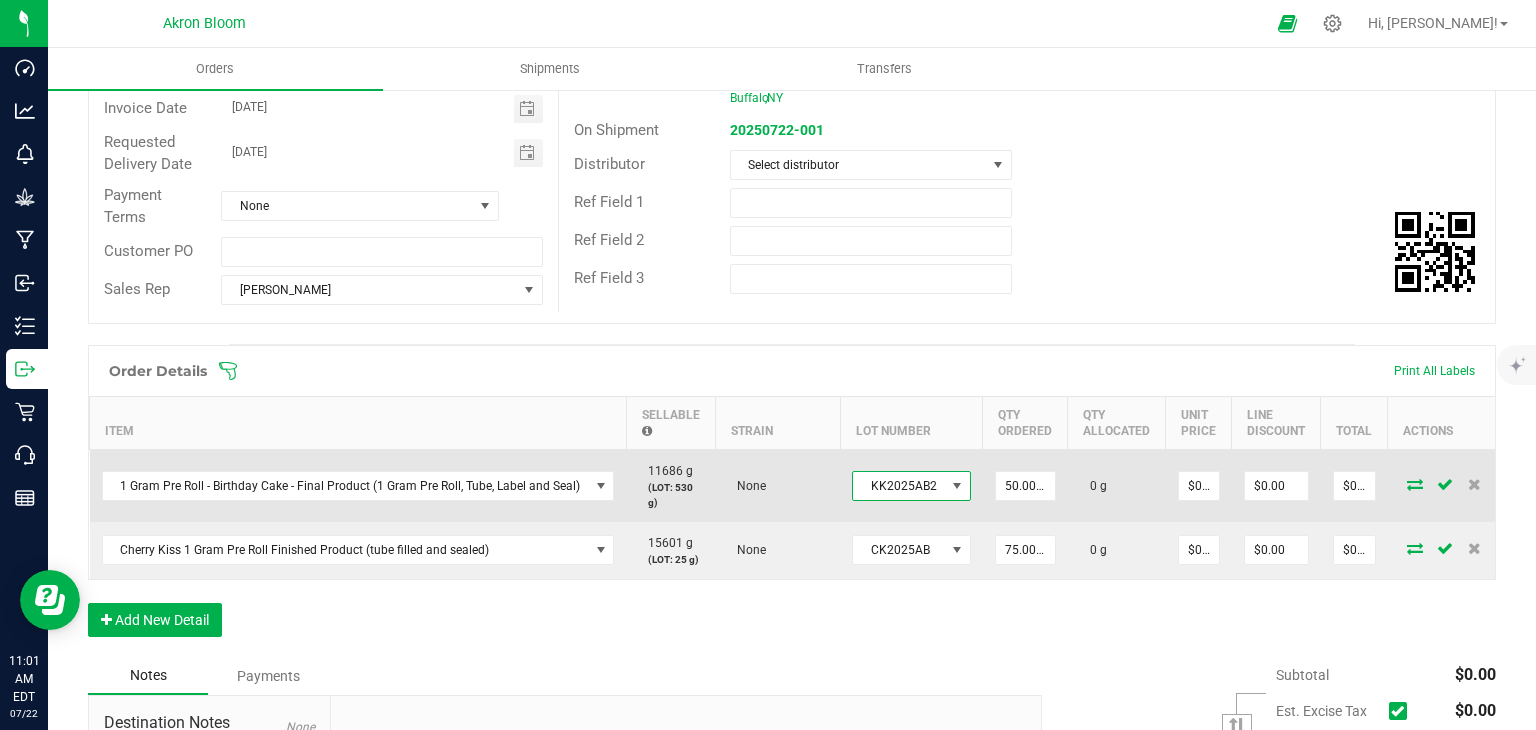 click at bounding box center (957, 486) 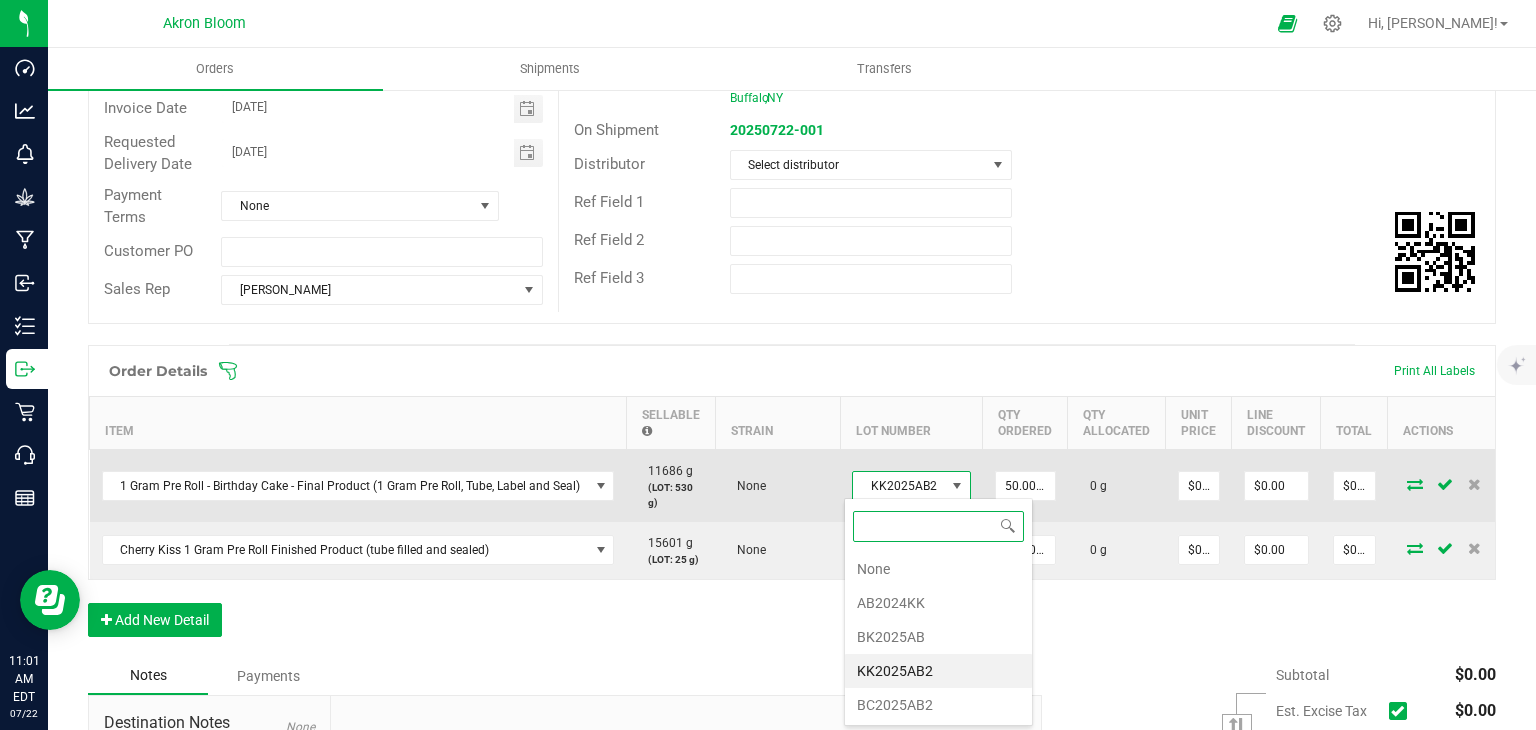 scroll, scrollTop: 99970, scrollLeft: 99884, axis: both 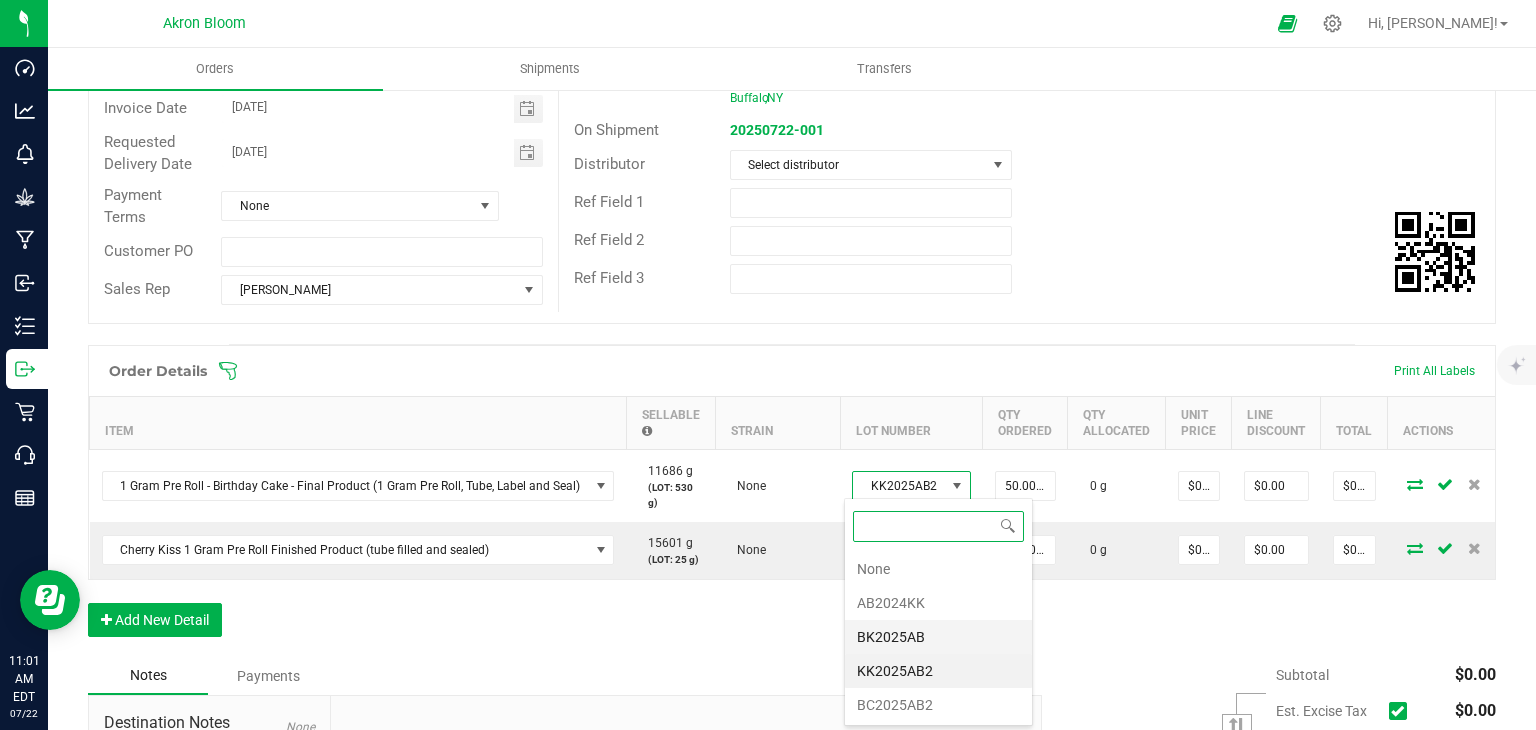 click on "BK2025AB" at bounding box center (938, 637) 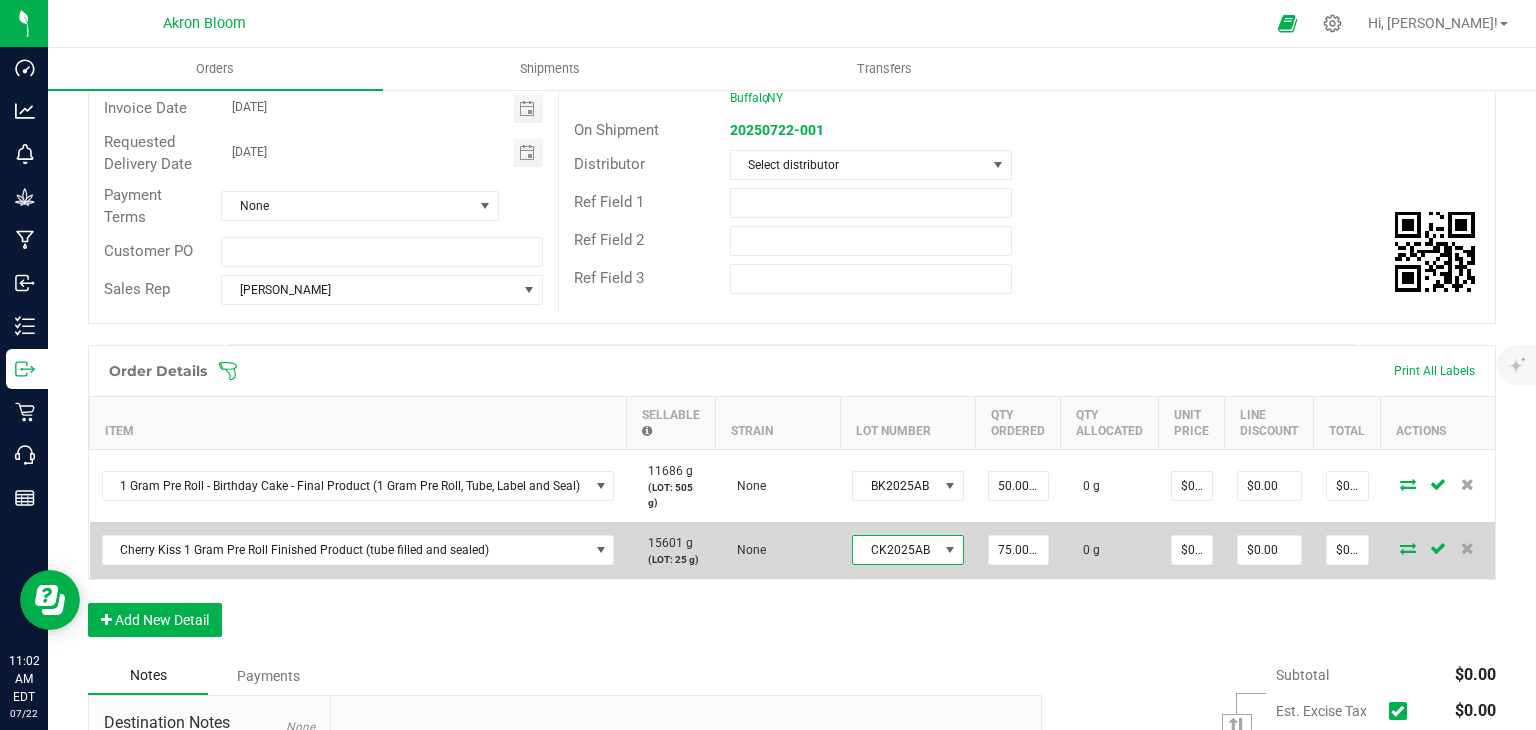 click at bounding box center (950, 550) 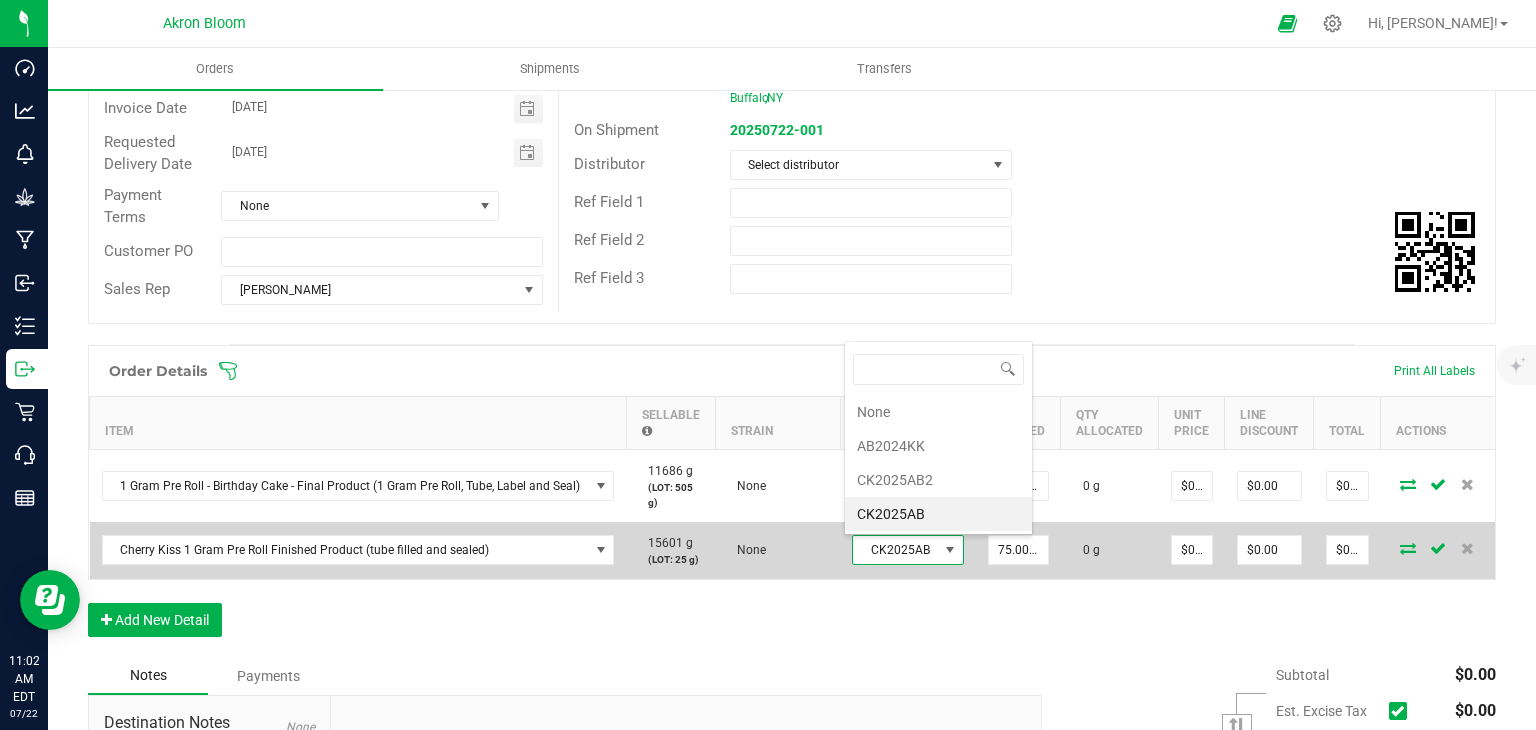 scroll, scrollTop: 0, scrollLeft: 0, axis: both 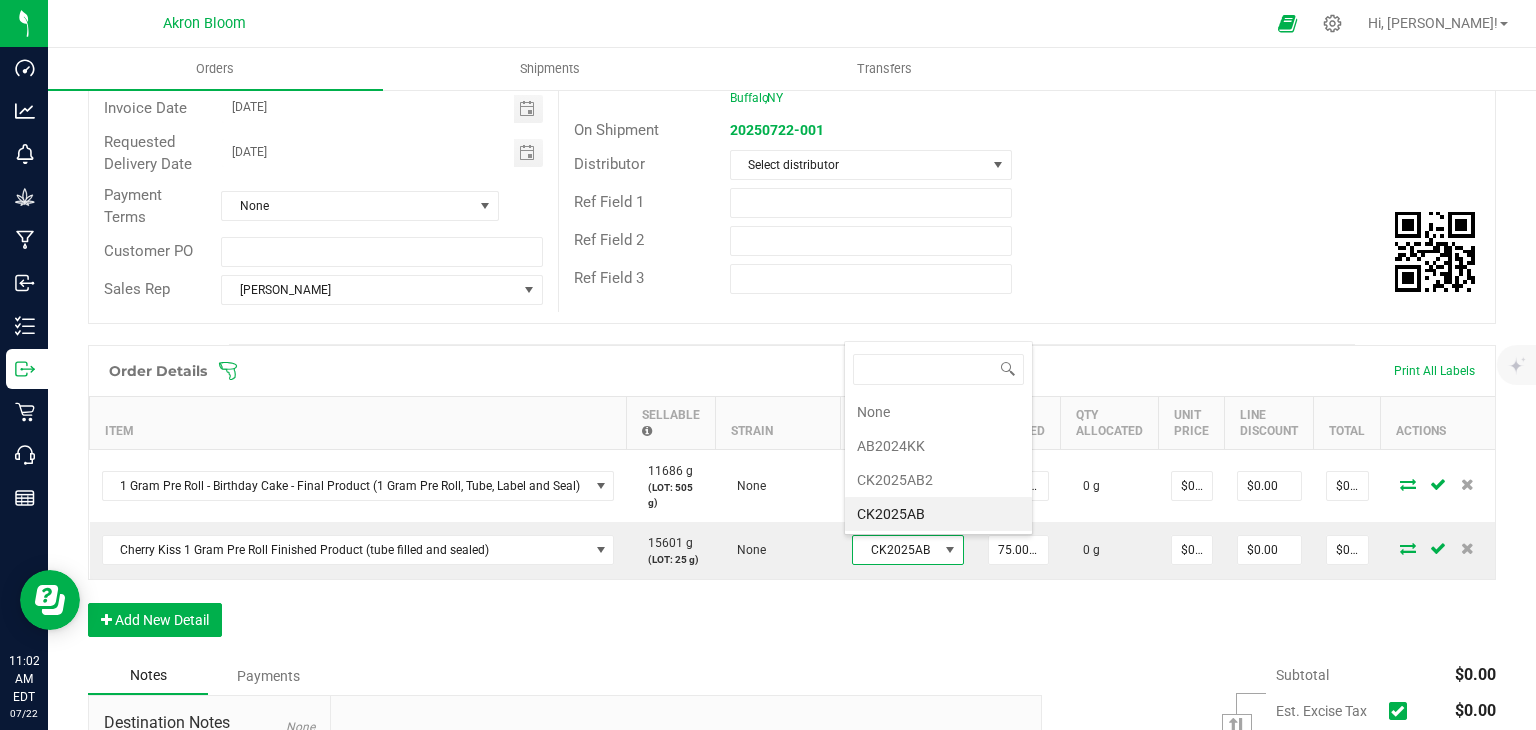 click on "Order Details Print All Labels Item  Sellable  Strain  Lot Number  Qty Ordered Qty Allocated Unit Price Line Discount Total Actions 1 Gram Pre Roll - Birthday Cake - Final Product (1 Gram Pre Roll, Tube, Label and Seal)  11686 g   (LOT: 505 g)   None  BK2025AB 50.0000 g  0 g  $0.00000 $0.00 $0.00 Cherry Kiss 1 Gram Pre Roll Finished Product (tube filled and sealed)  15601 g   (LOT: 25 g)   None  CK2025AB 75.0000 g  0 g  $0.00000 $0.00 $0.00
Add New Detail" at bounding box center (792, 501) 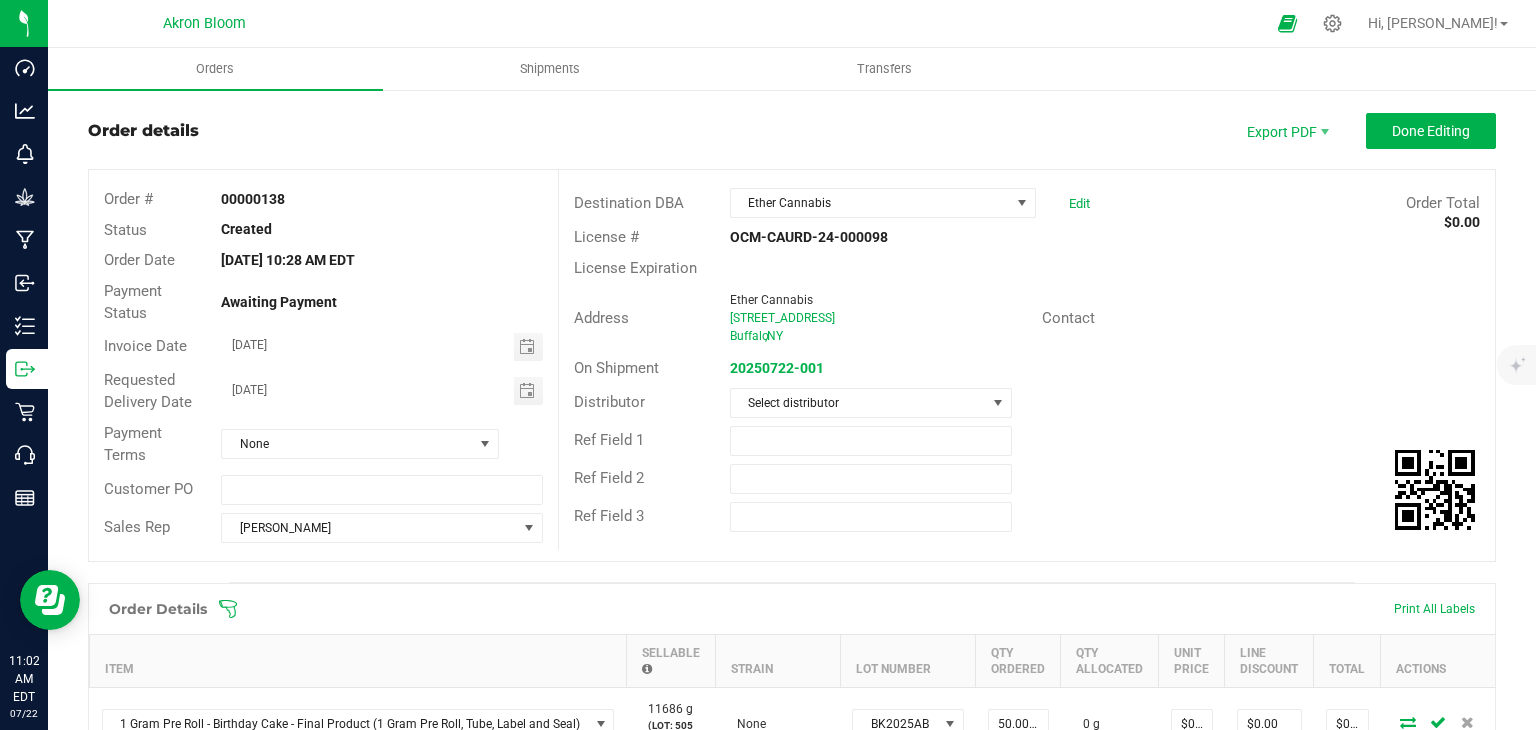 scroll, scrollTop: 0, scrollLeft: 0, axis: both 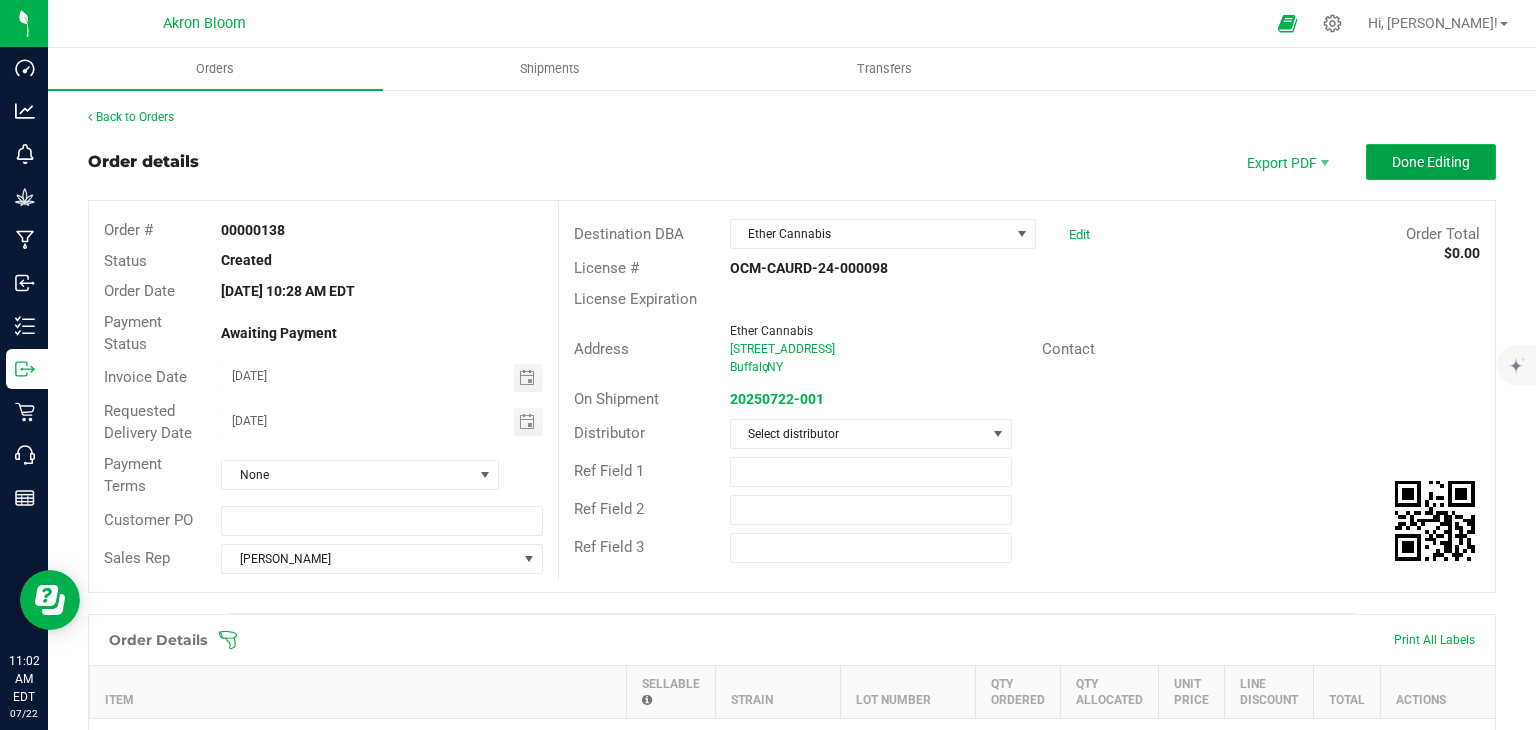 click on "Done Editing" at bounding box center (1431, 162) 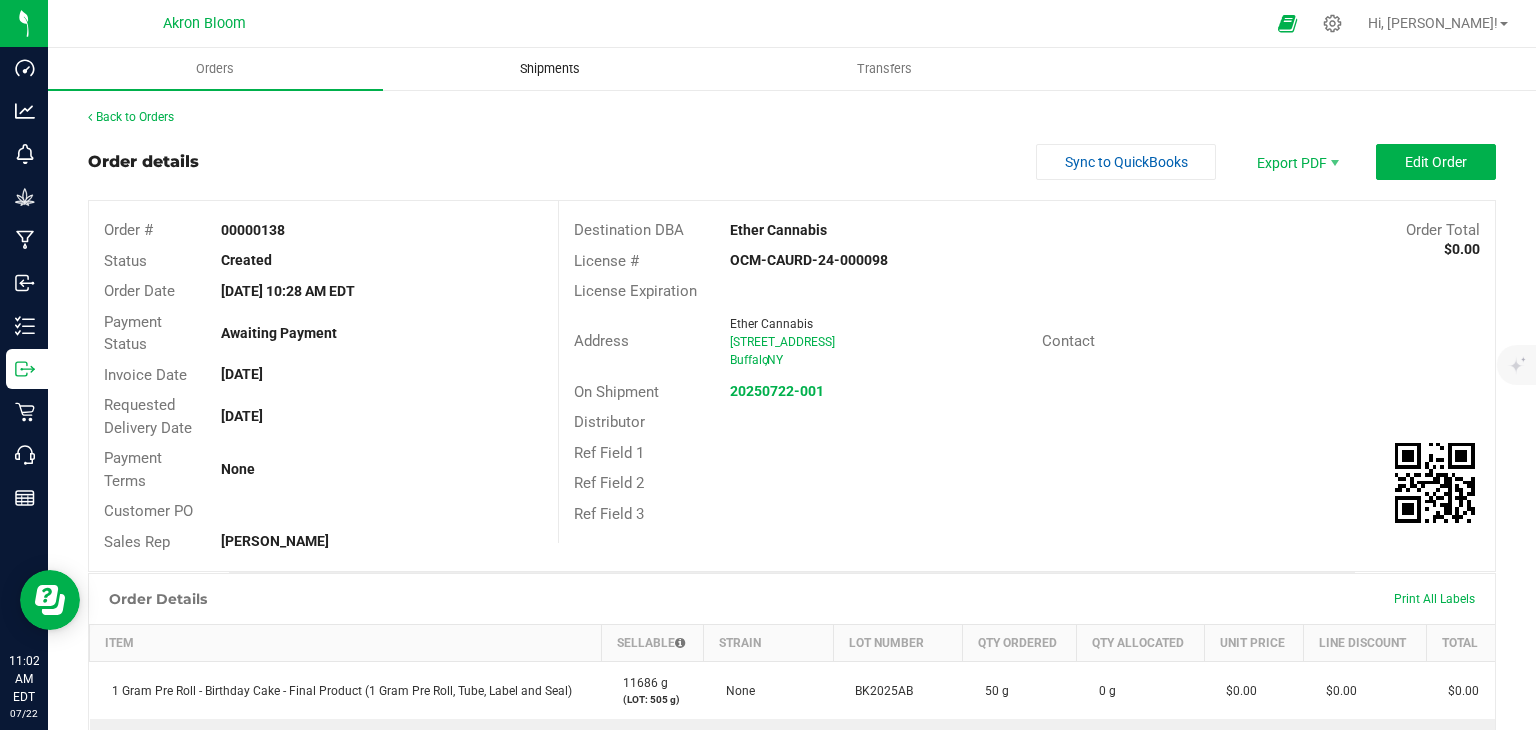 click on "Shipments" at bounding box center [550, 69] 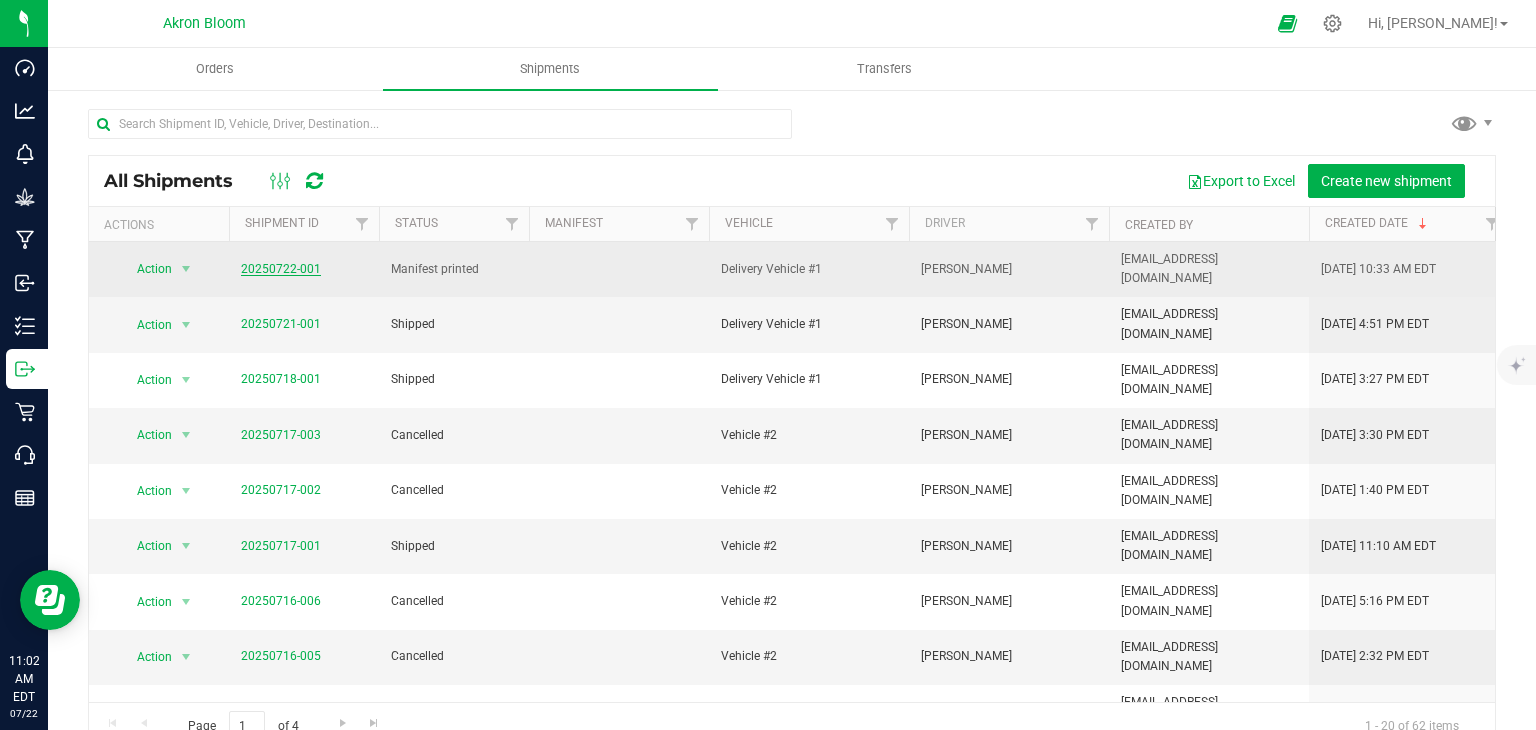 click on "20250722-001" at bounding box center [281, 269] 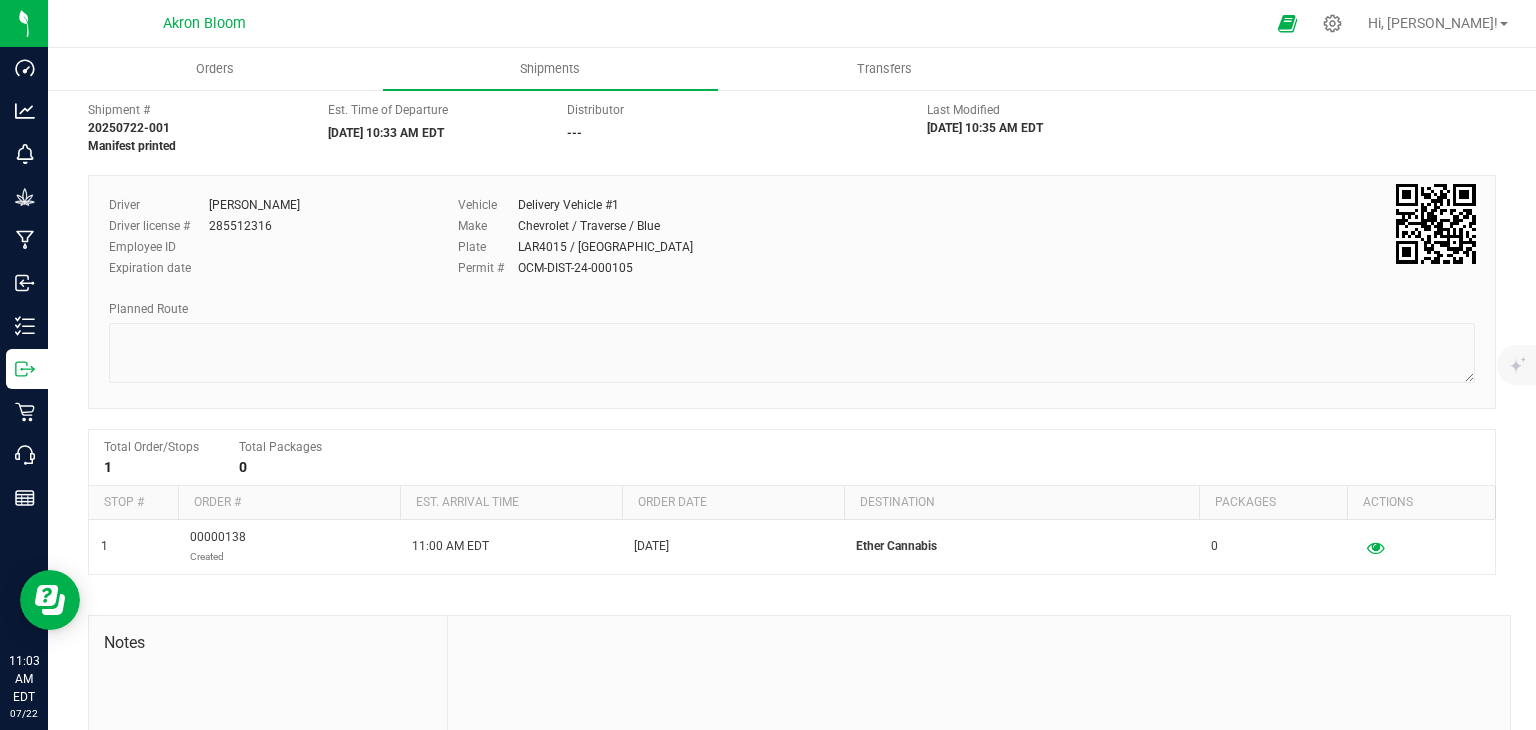 scroll, scrollTop: 0, scrollLeft: 0, axis: both 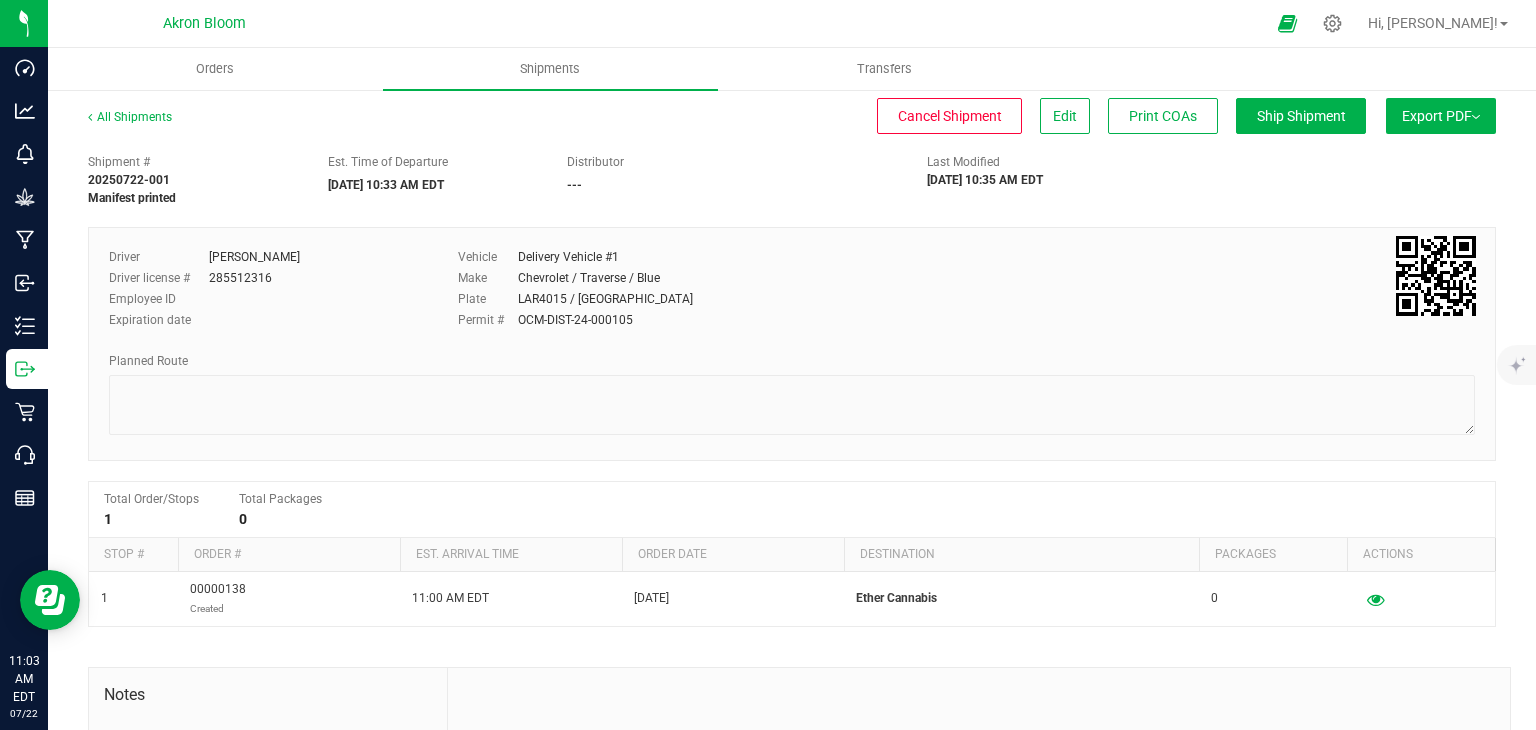 click on "Export PDF" at bounding box center (1441, 116) 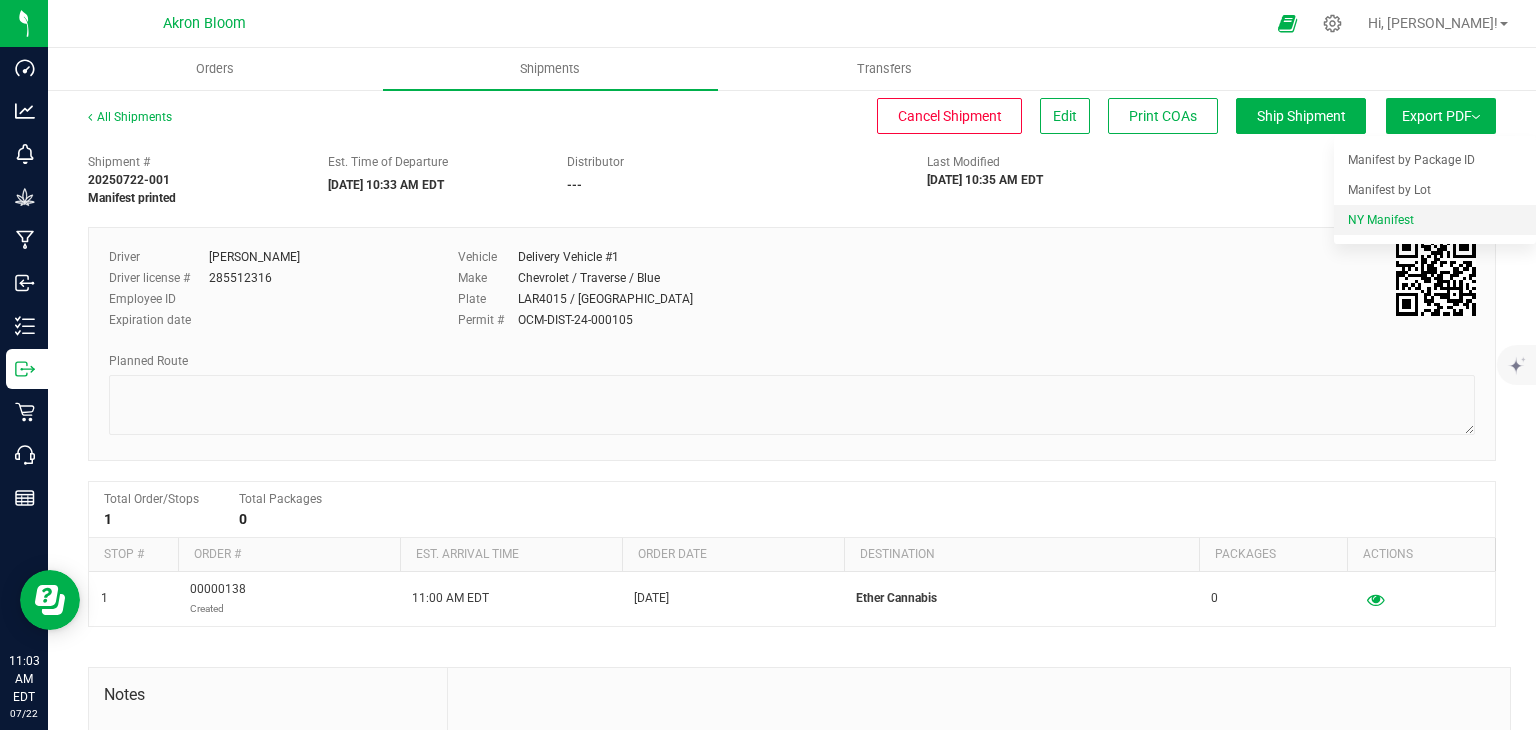 click on "NY Manifest" at bounding box center (1381, 220) 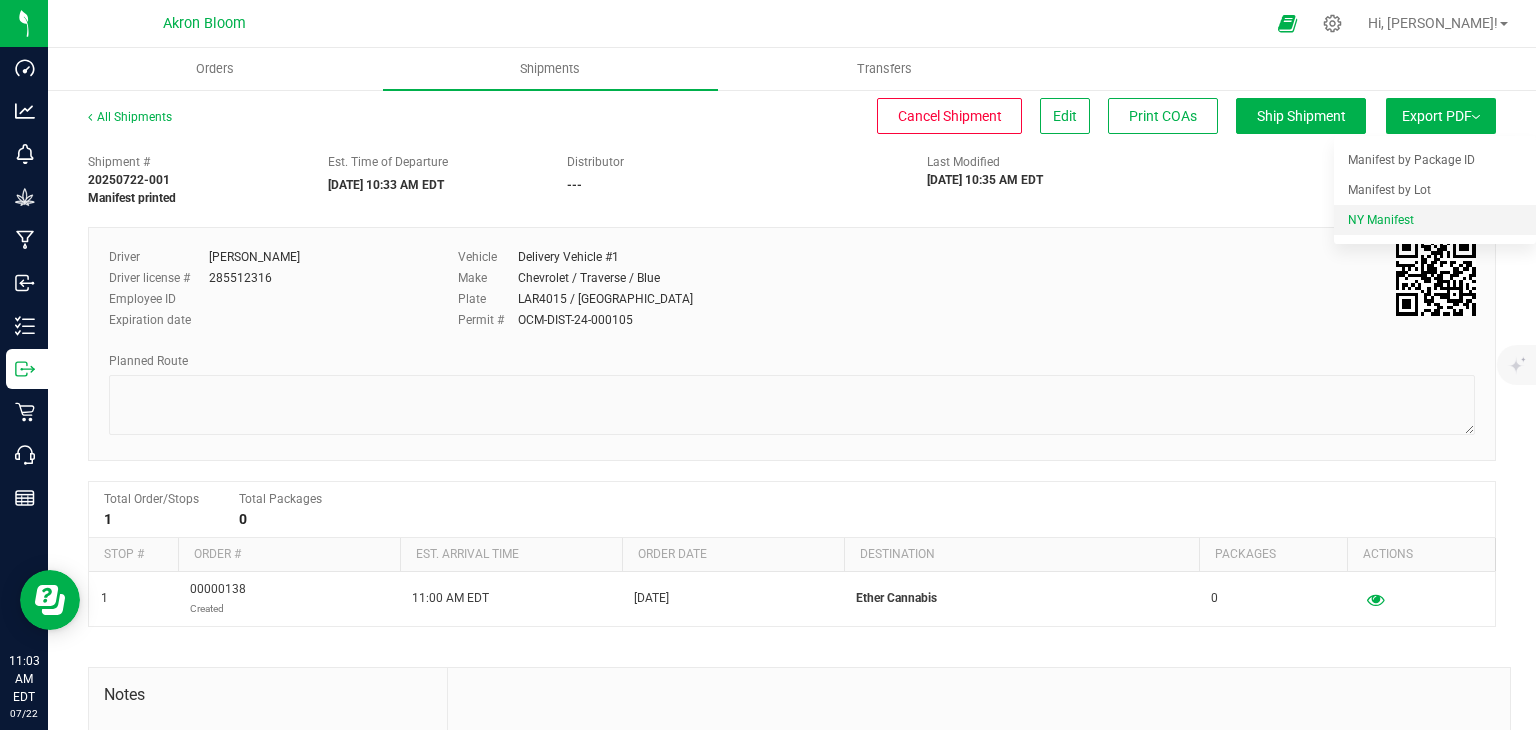 click on "NY Manifest" at bounding box center [1381, 220] 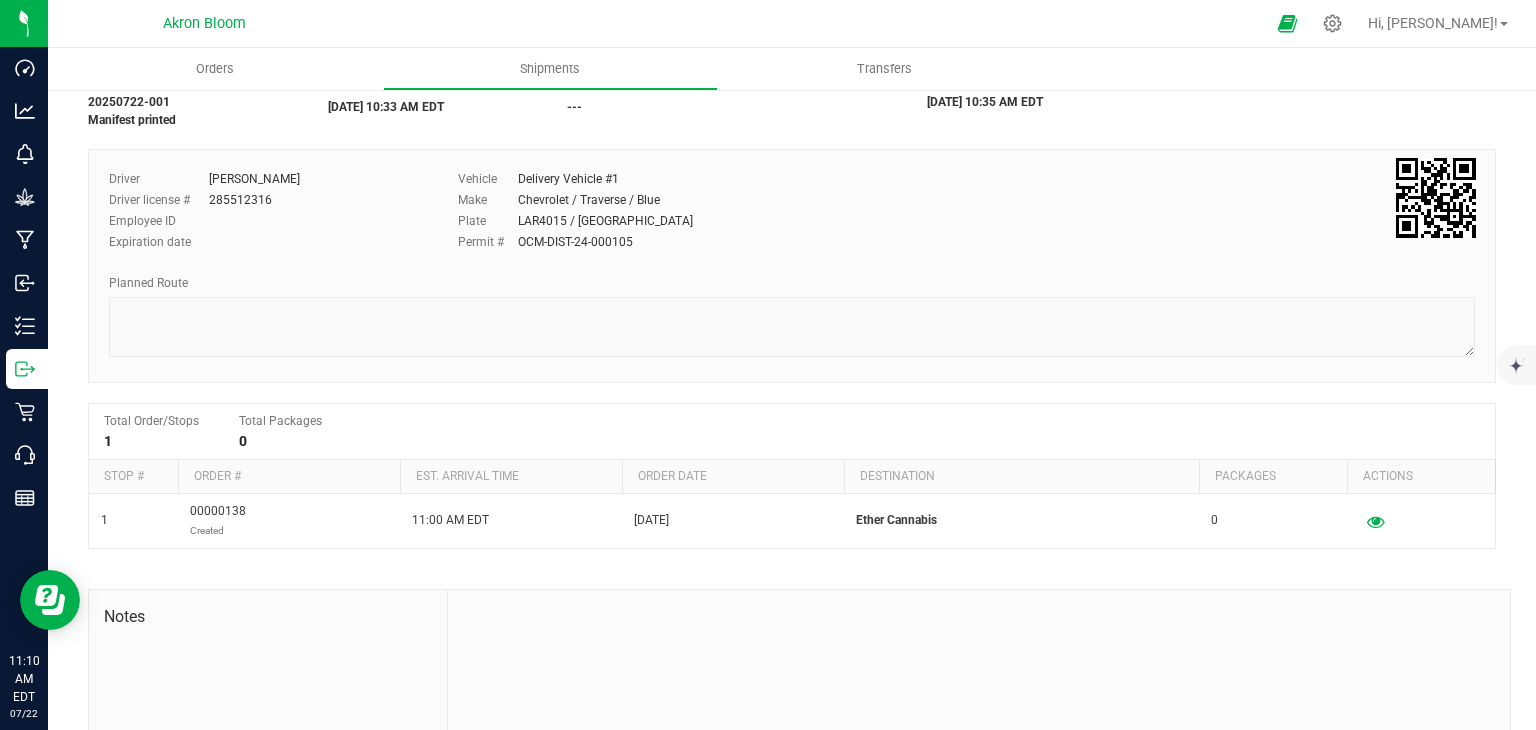 scroll, scrollTop: 0, scrollLeft: 0, axis: both 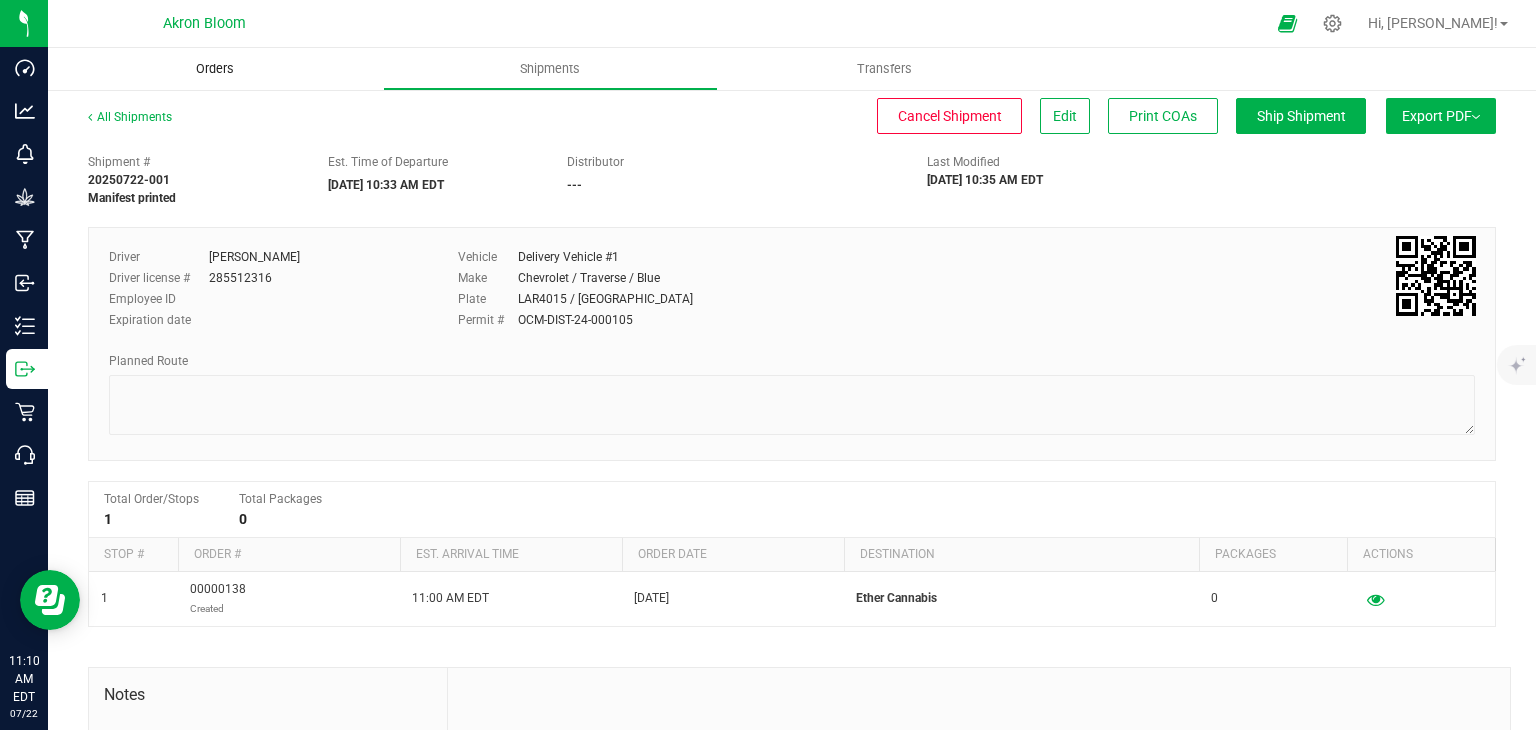 click on "Orders" at bounding box center (215, 69) 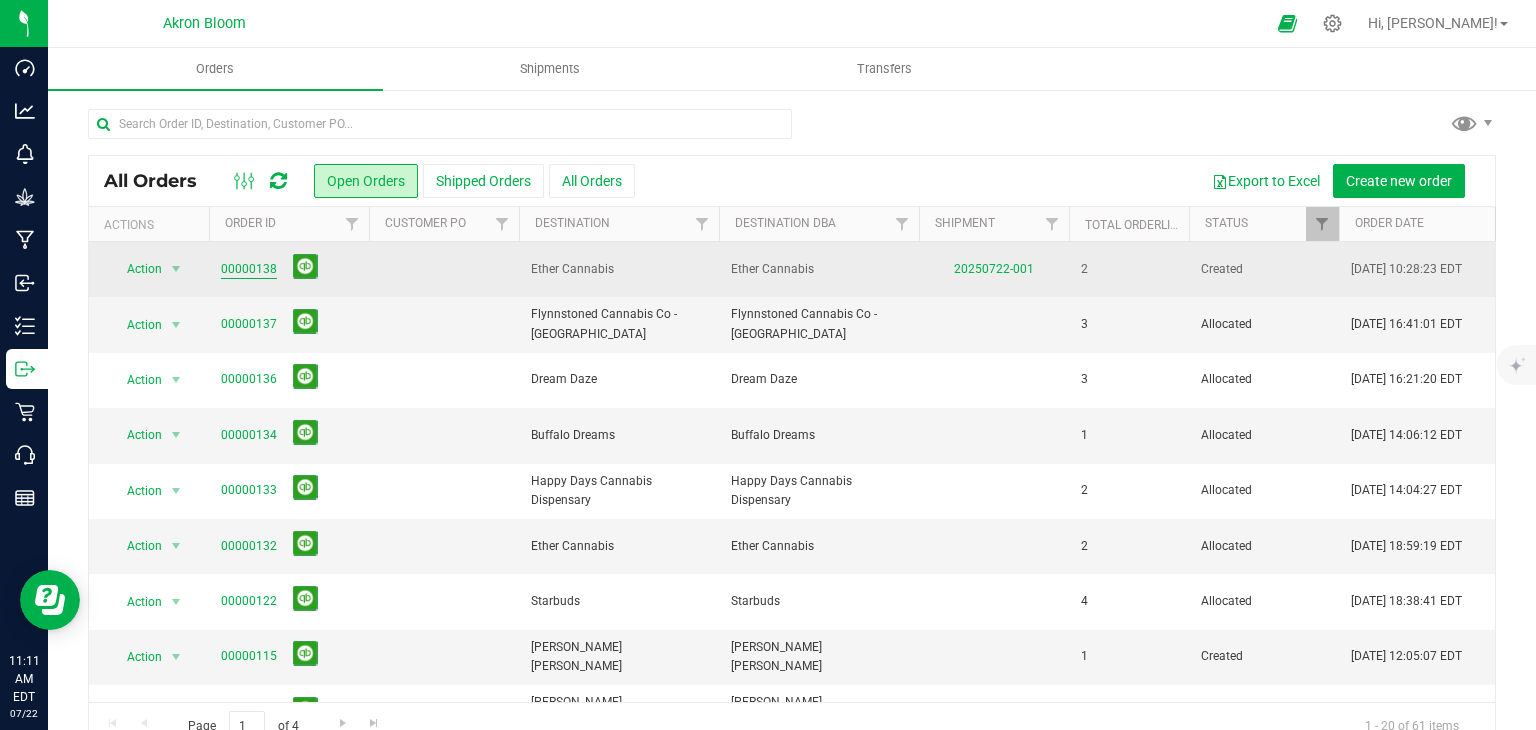 click on "00000138" at bounding box center (249, 269) 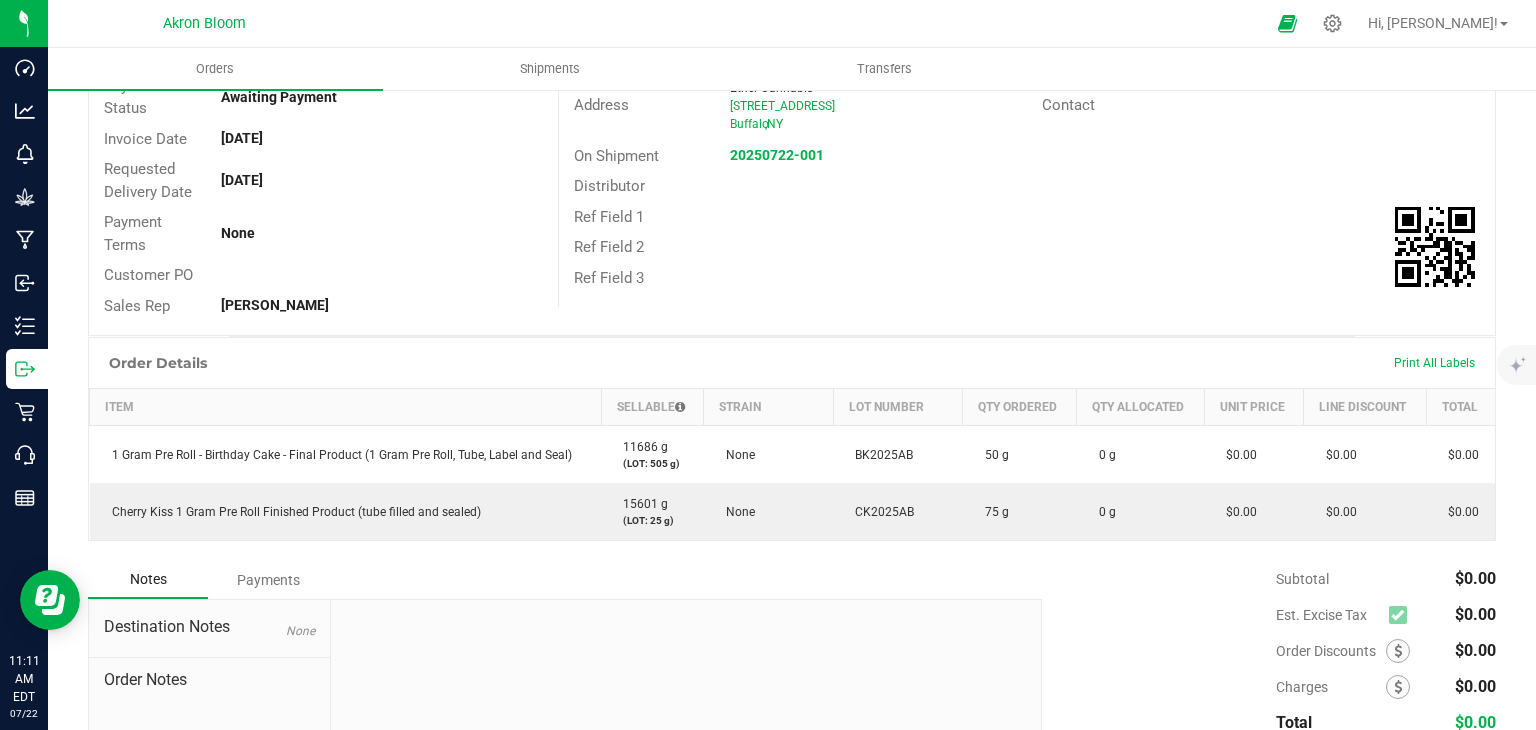 scroll, scrollTop: 256, scrollLeft: 0, axis: vertical 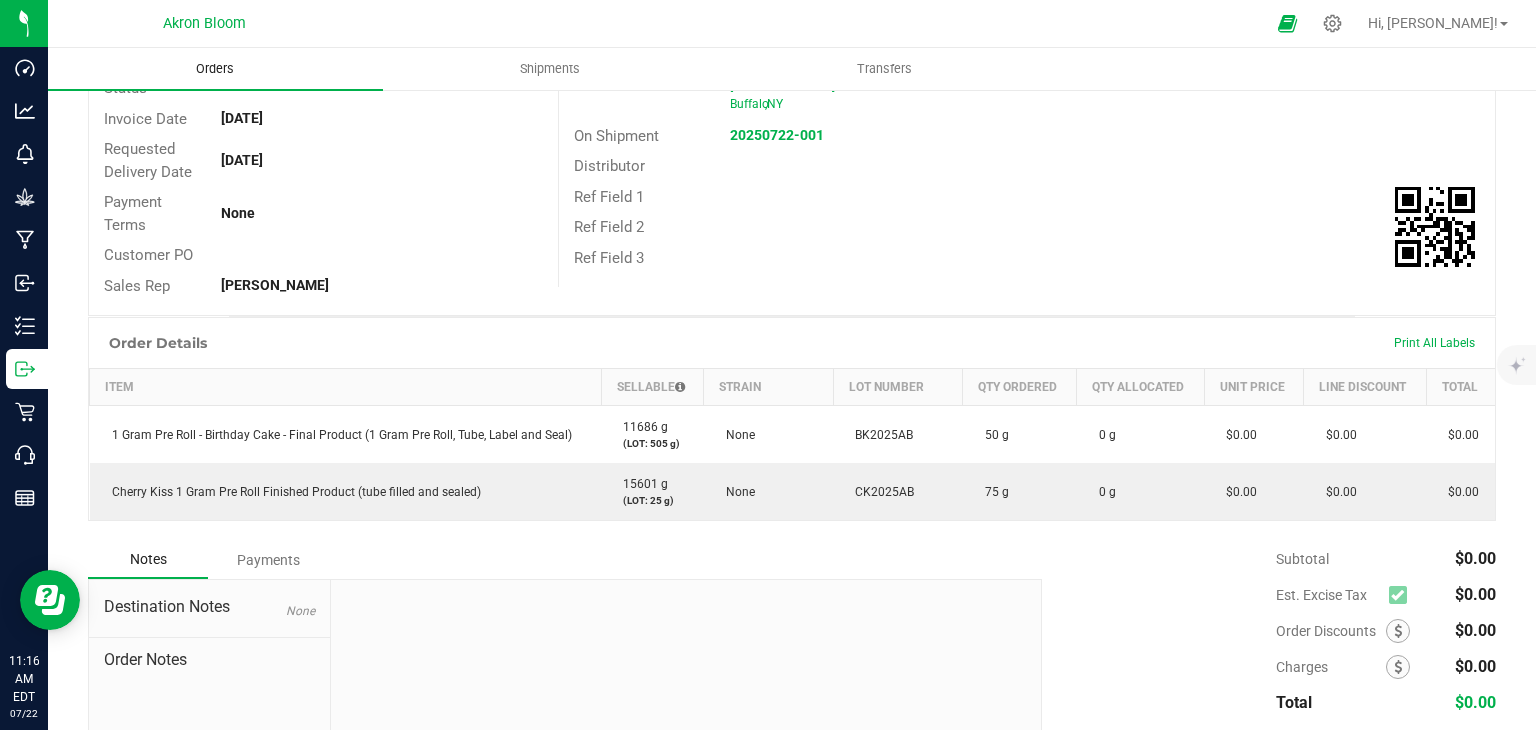 click on "Orders" at bounding box center (215, 69) 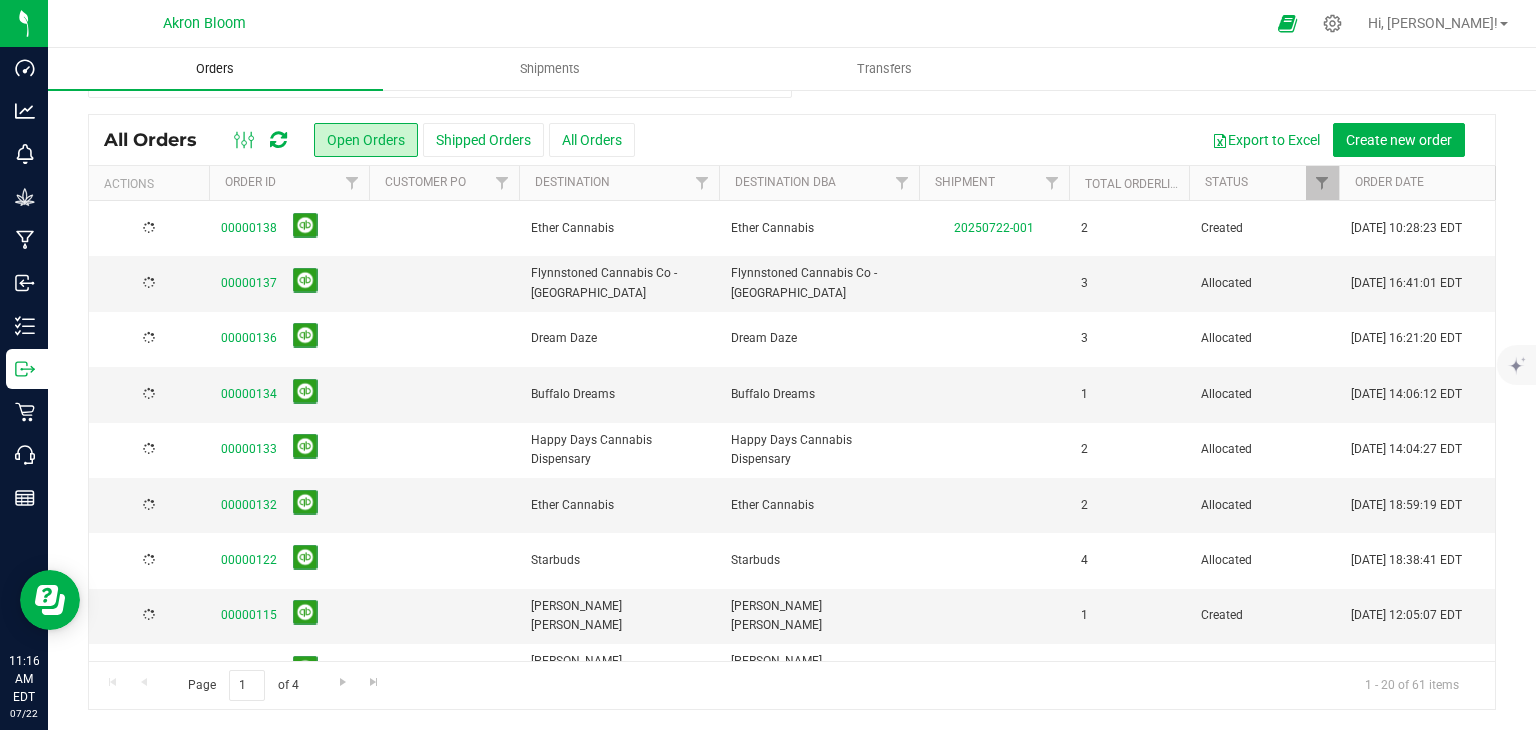 scroll, scrollTop: 0, scrollLeft: 0, axis: both 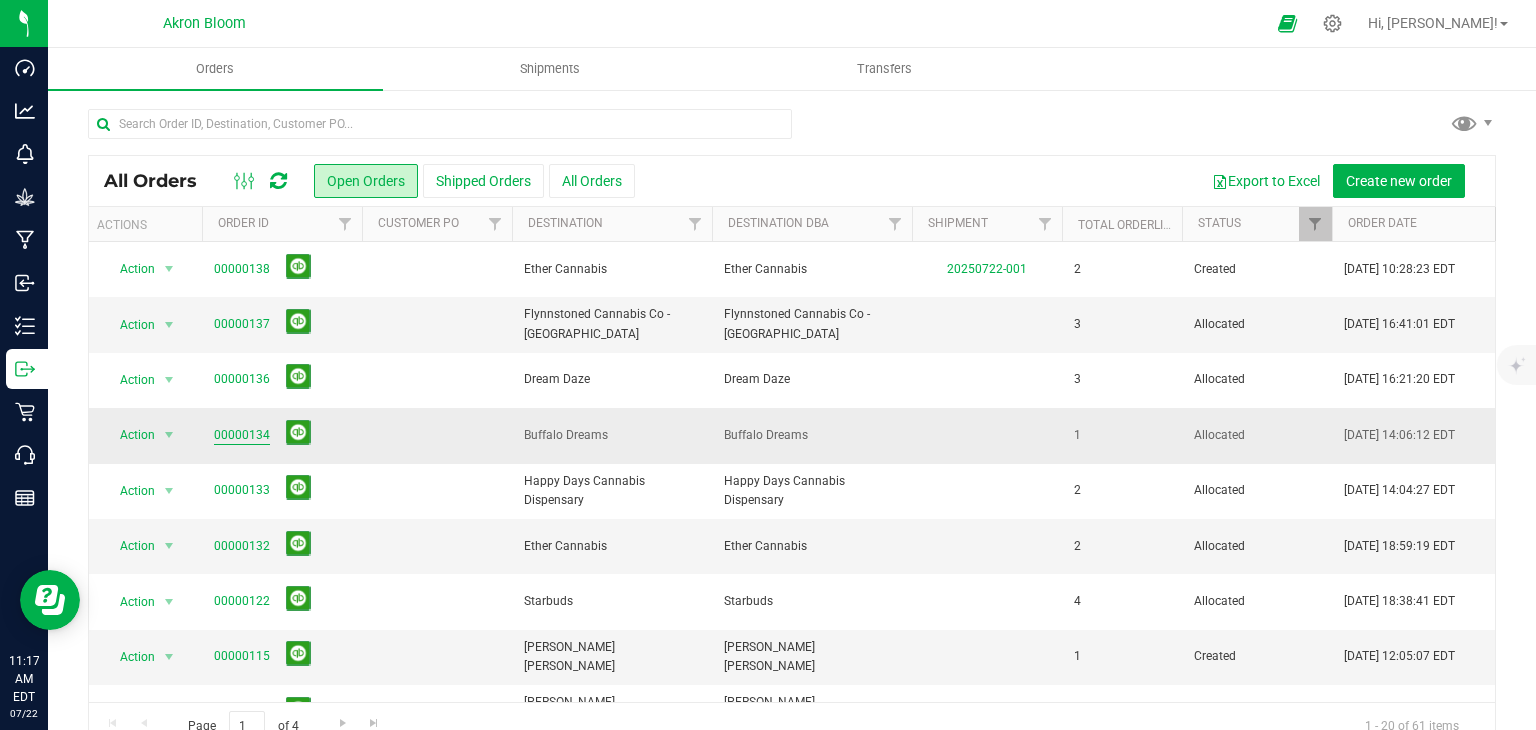 click on "00000134" at bounding box center (242, 435) 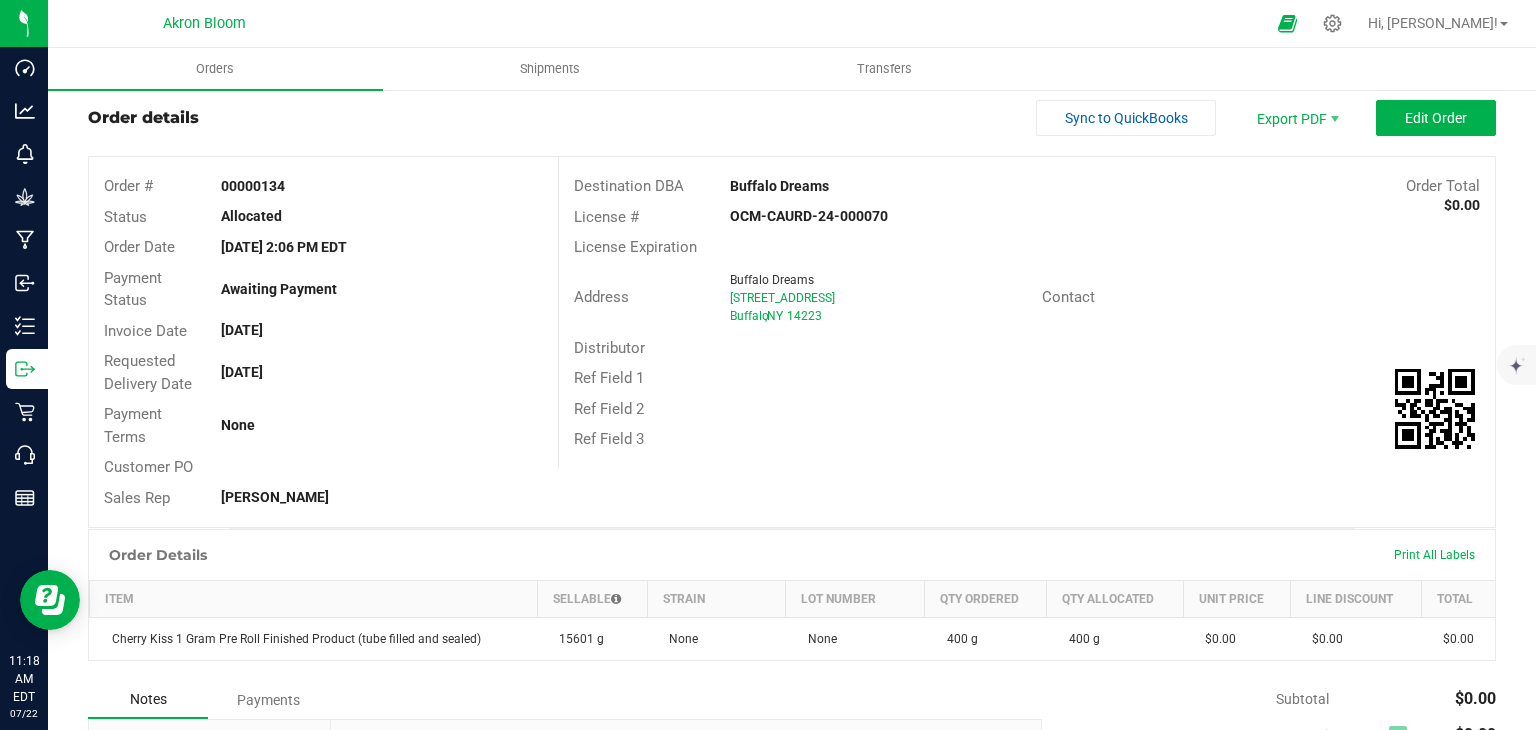 scroll, scrollTop: 41, scrollLeft: 0, axis: vertical 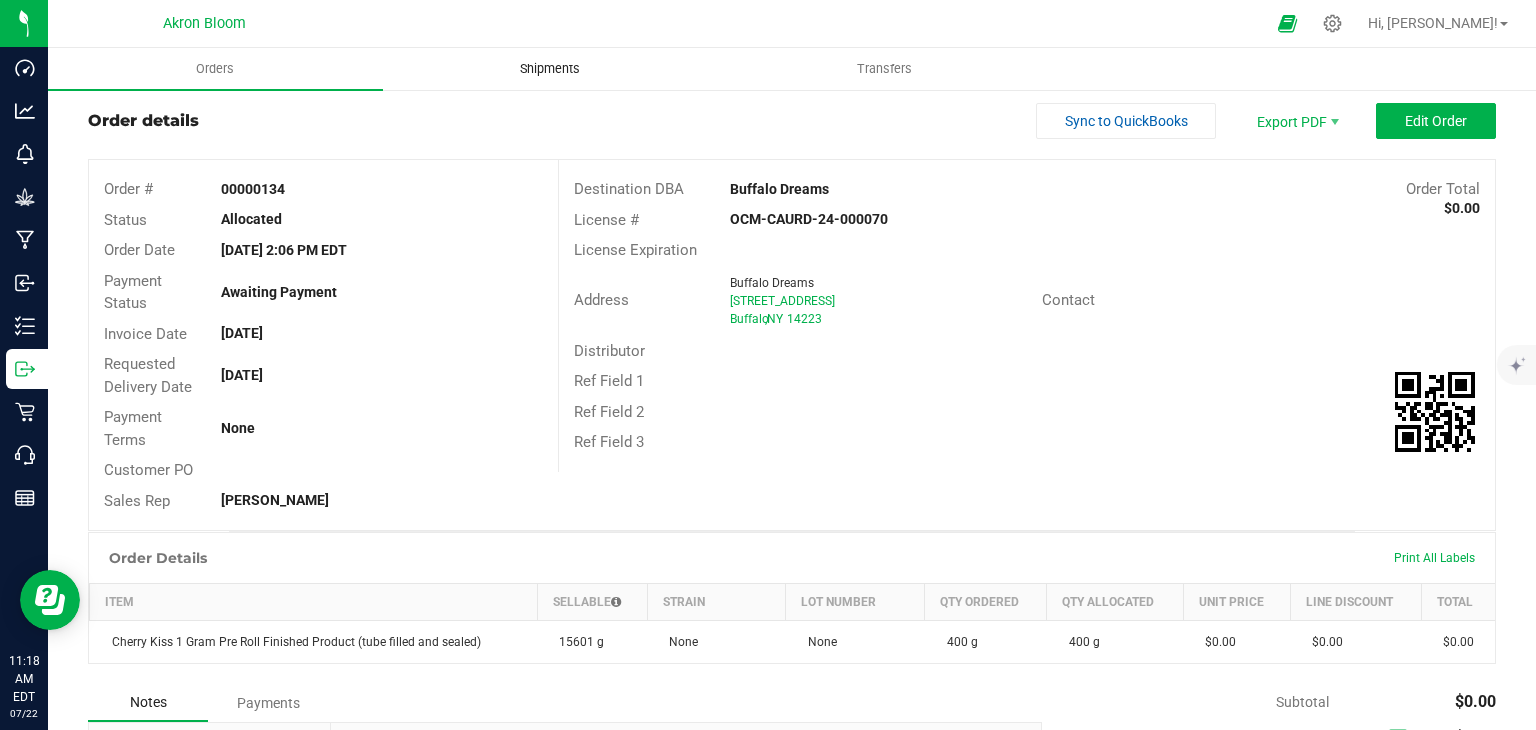 click on "Shipments" at bounding box center (550, 69) 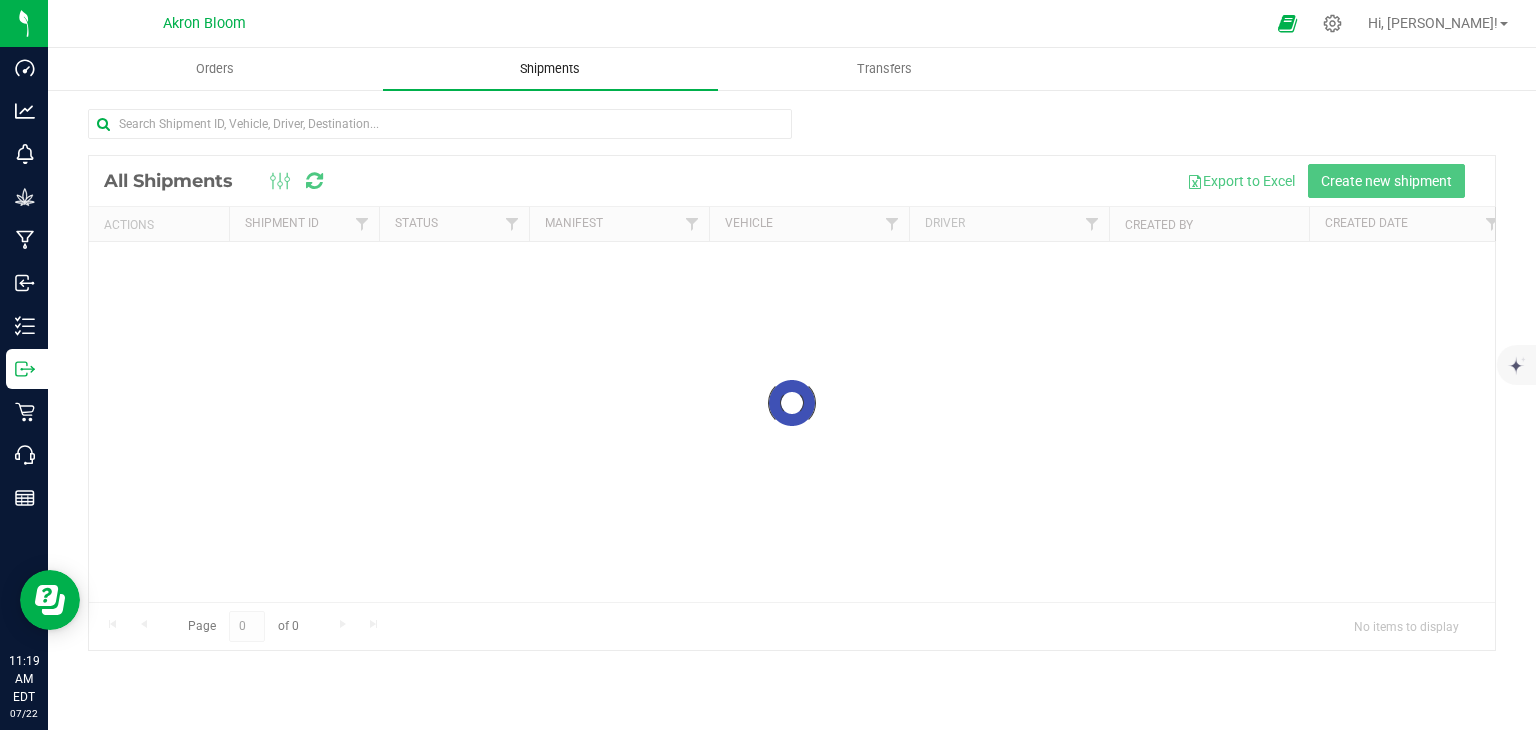 scroll, scrollTop: 0, scrollLeft: 0, axis: both 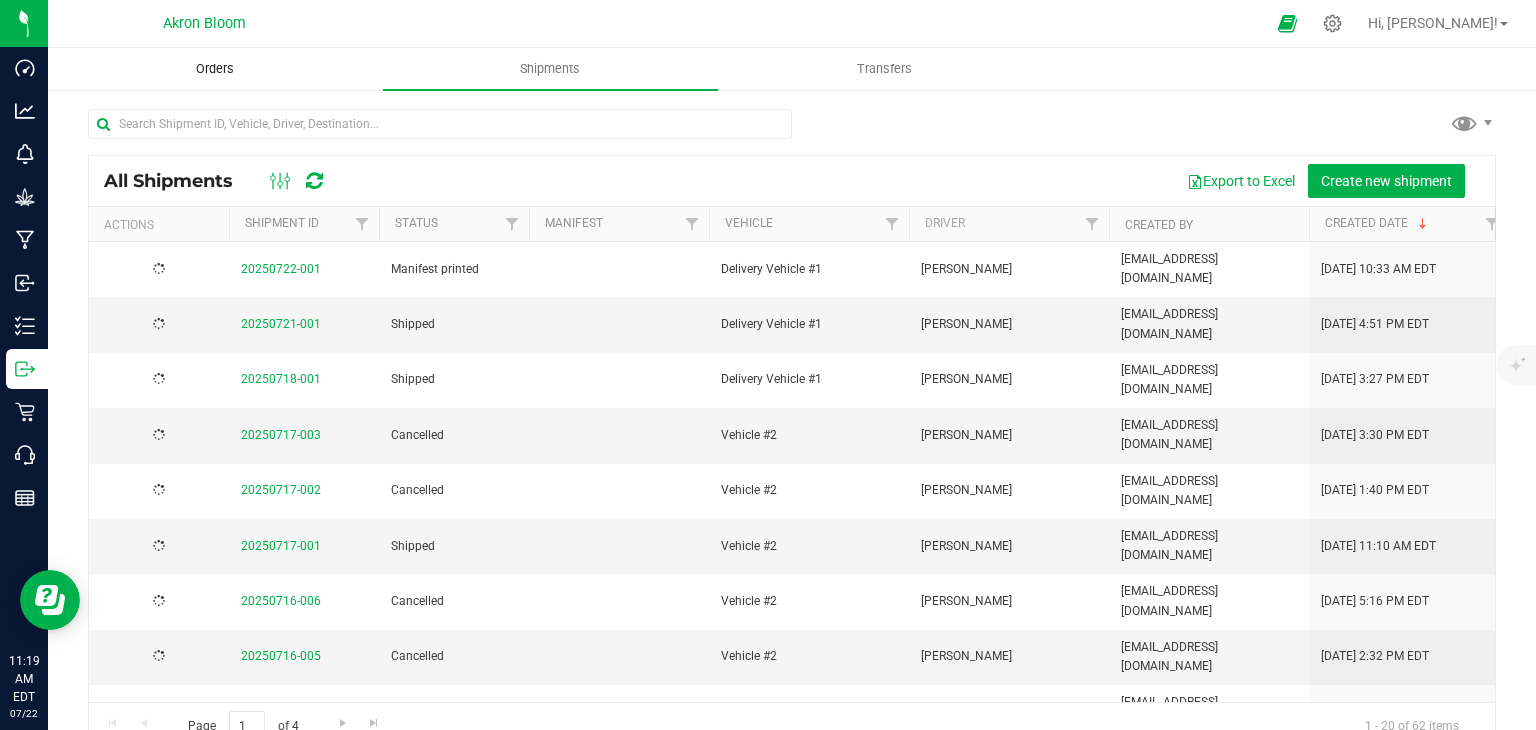 click on "Orders" at bounding box center [215, 69] 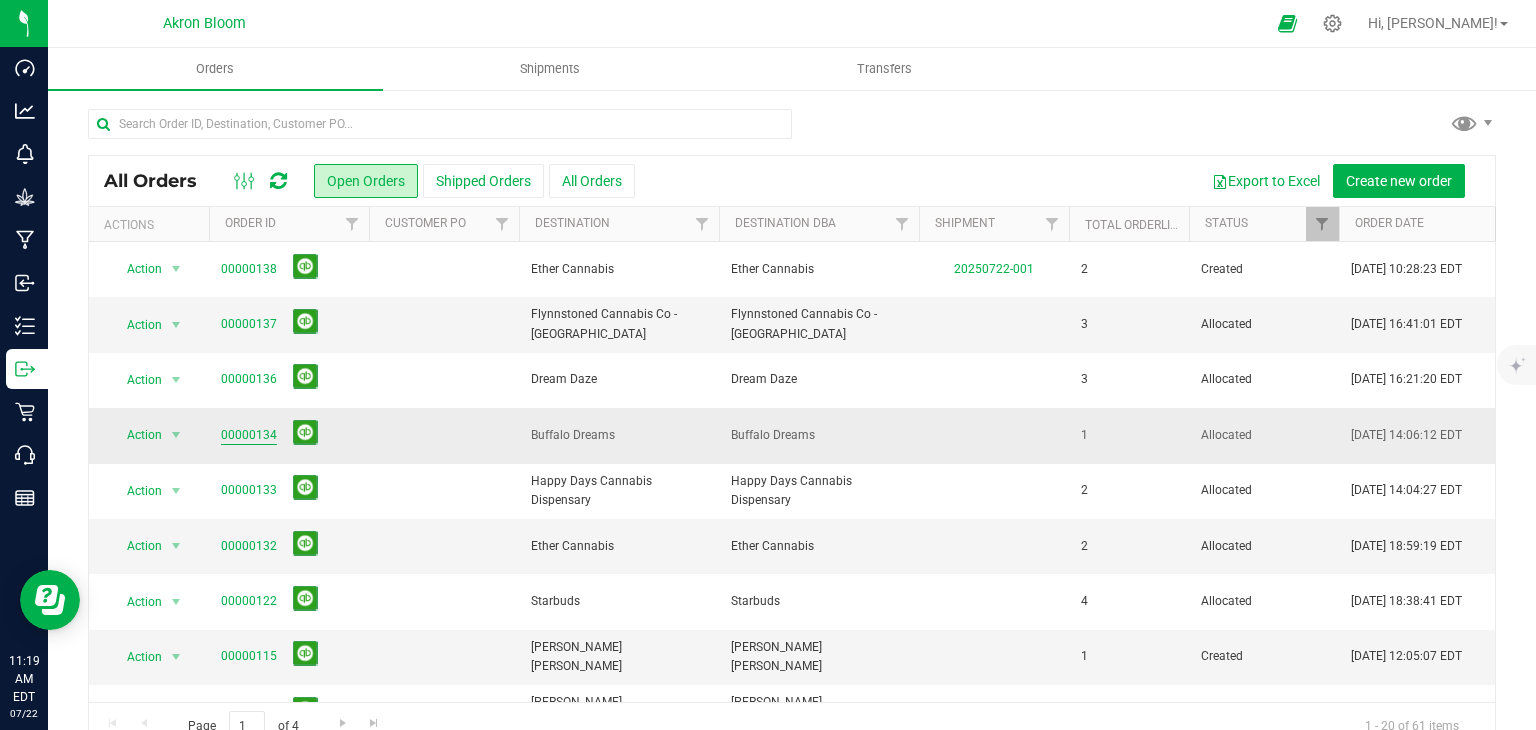 click on "00000134" at bounding box center (249, 435) 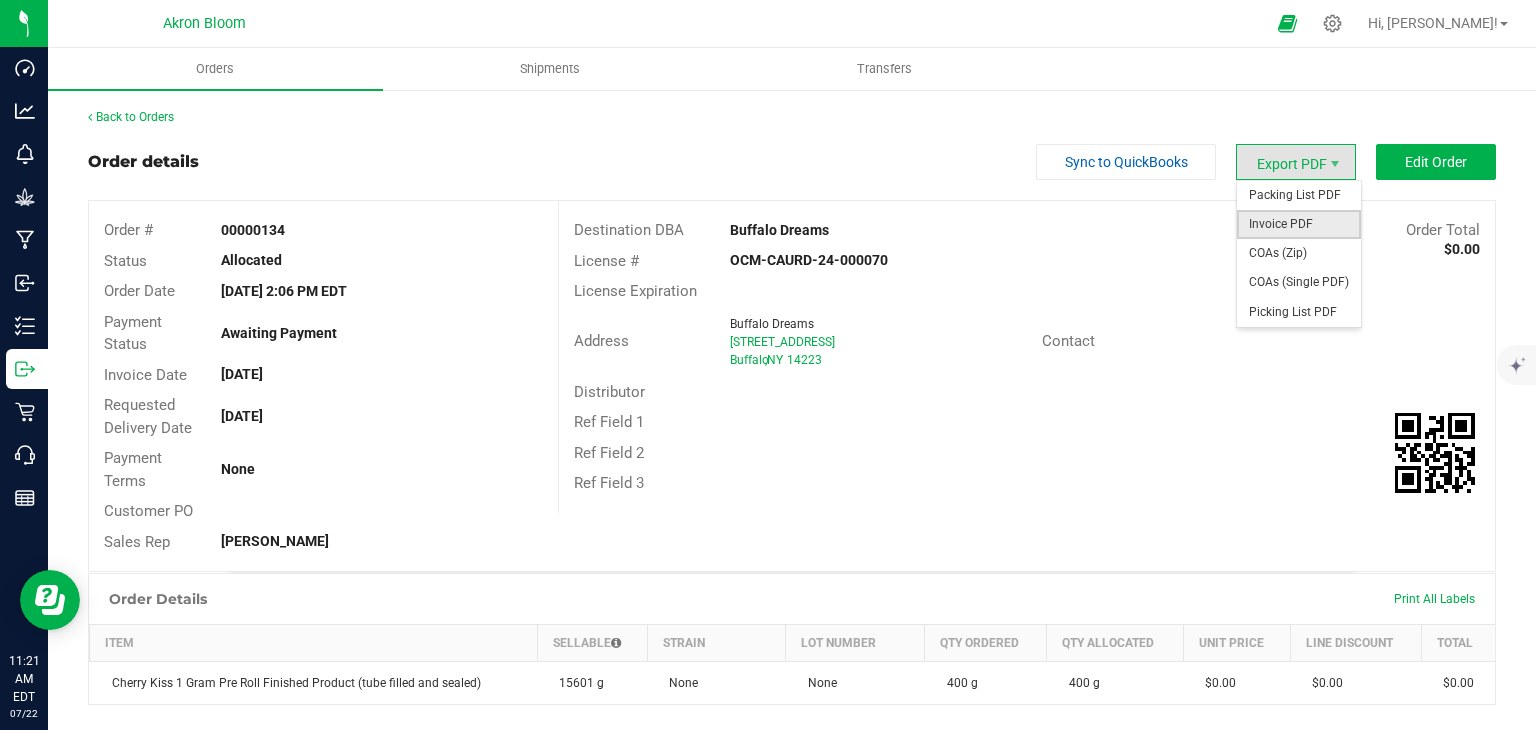 click on "Invoice PDF" at bounding box center [1299, 224] 